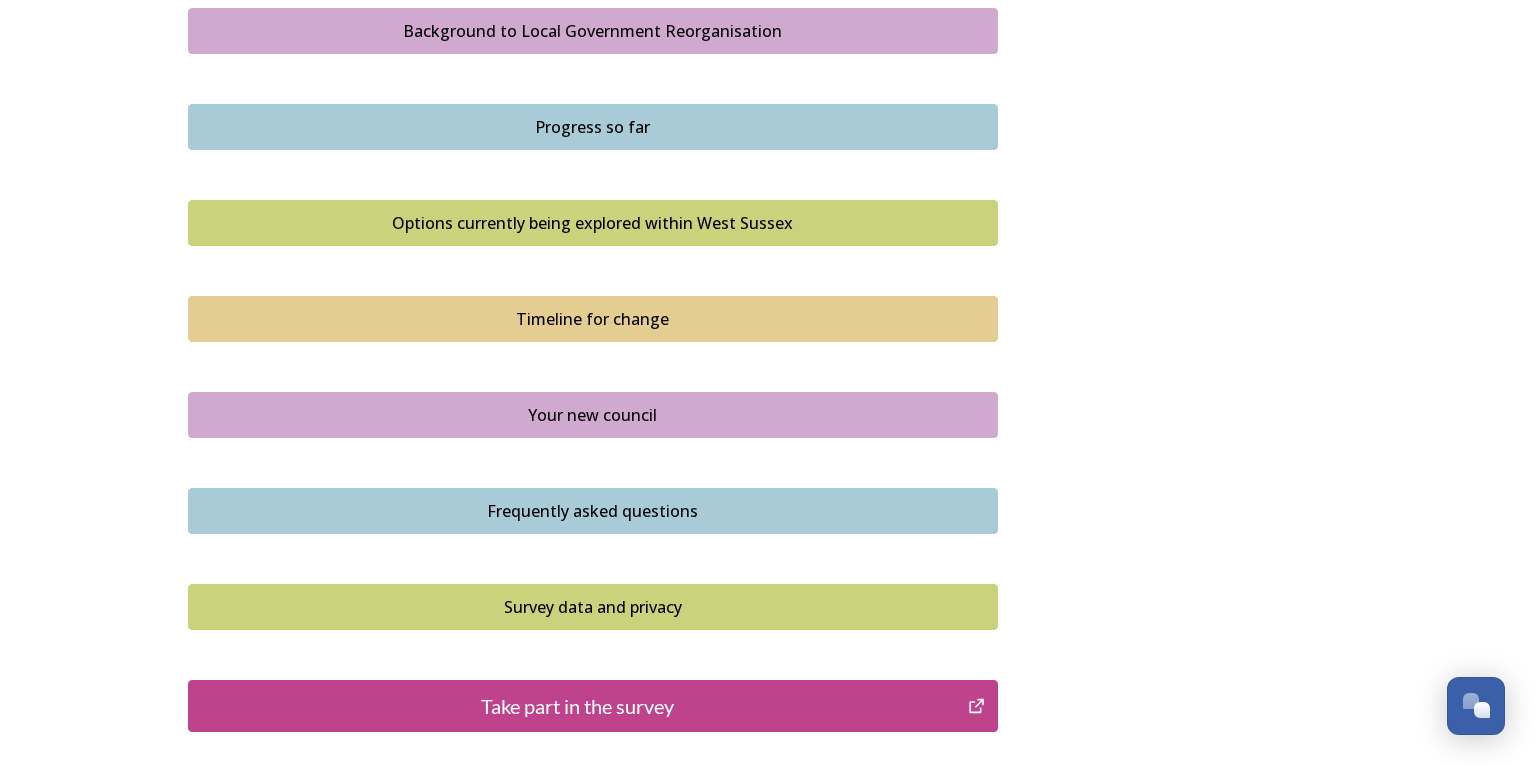scroll, scrollTop: 1300, scrollLeft: 0, axis: vertical 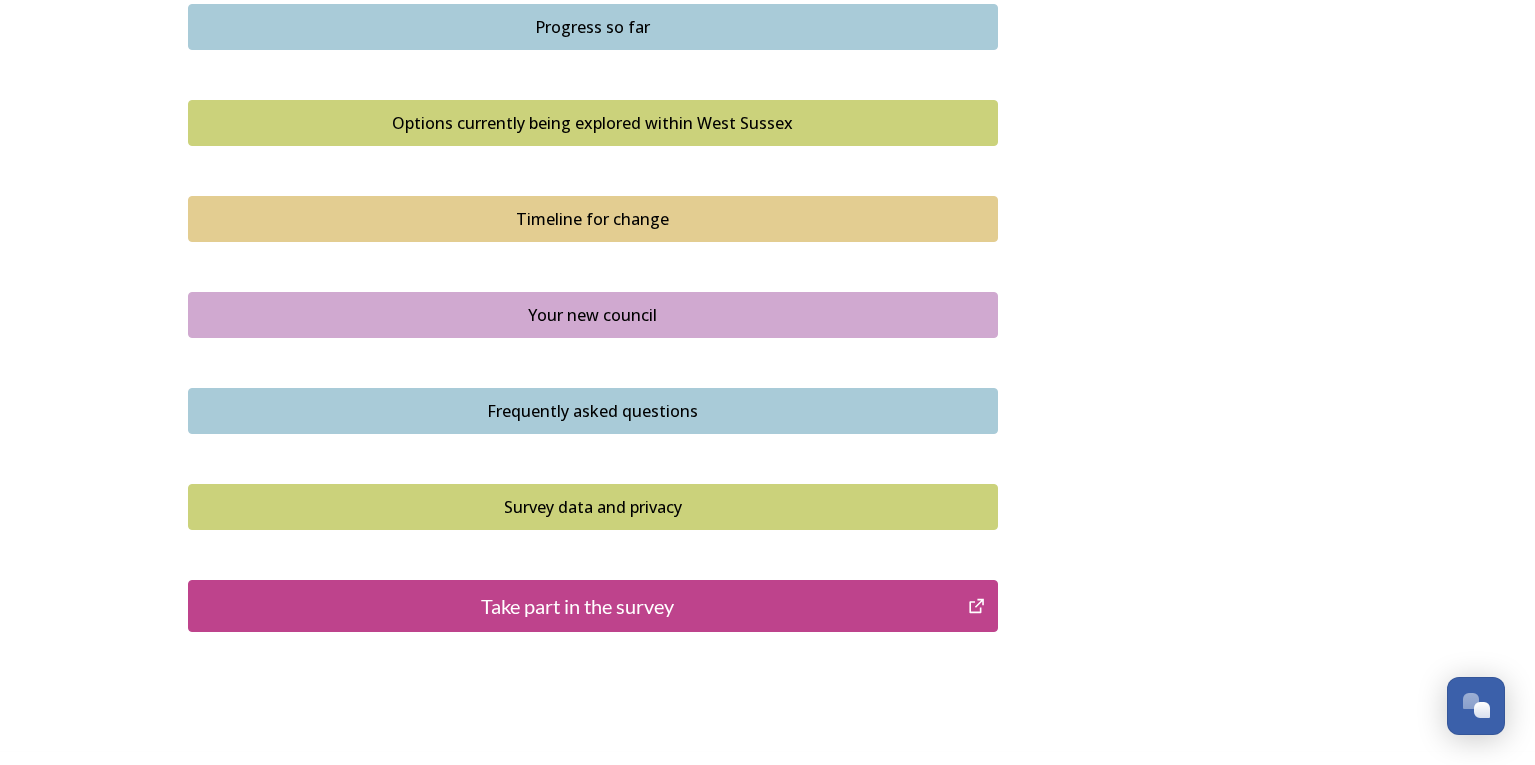 click on "Take part in the survey" at bounding box center [578, 606] 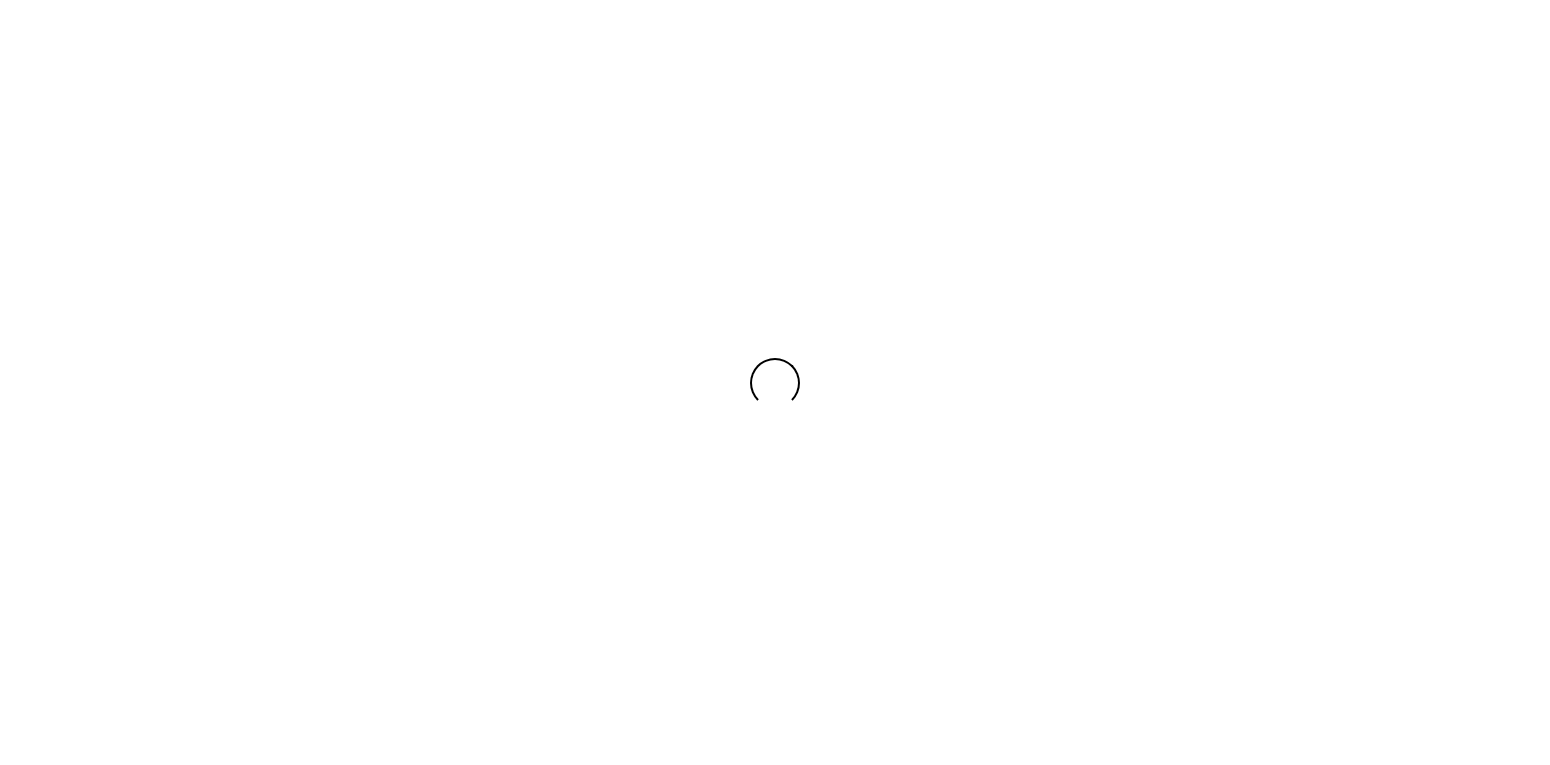 scroll, scrollTop: 0, scrollLeft: 0, axis: both 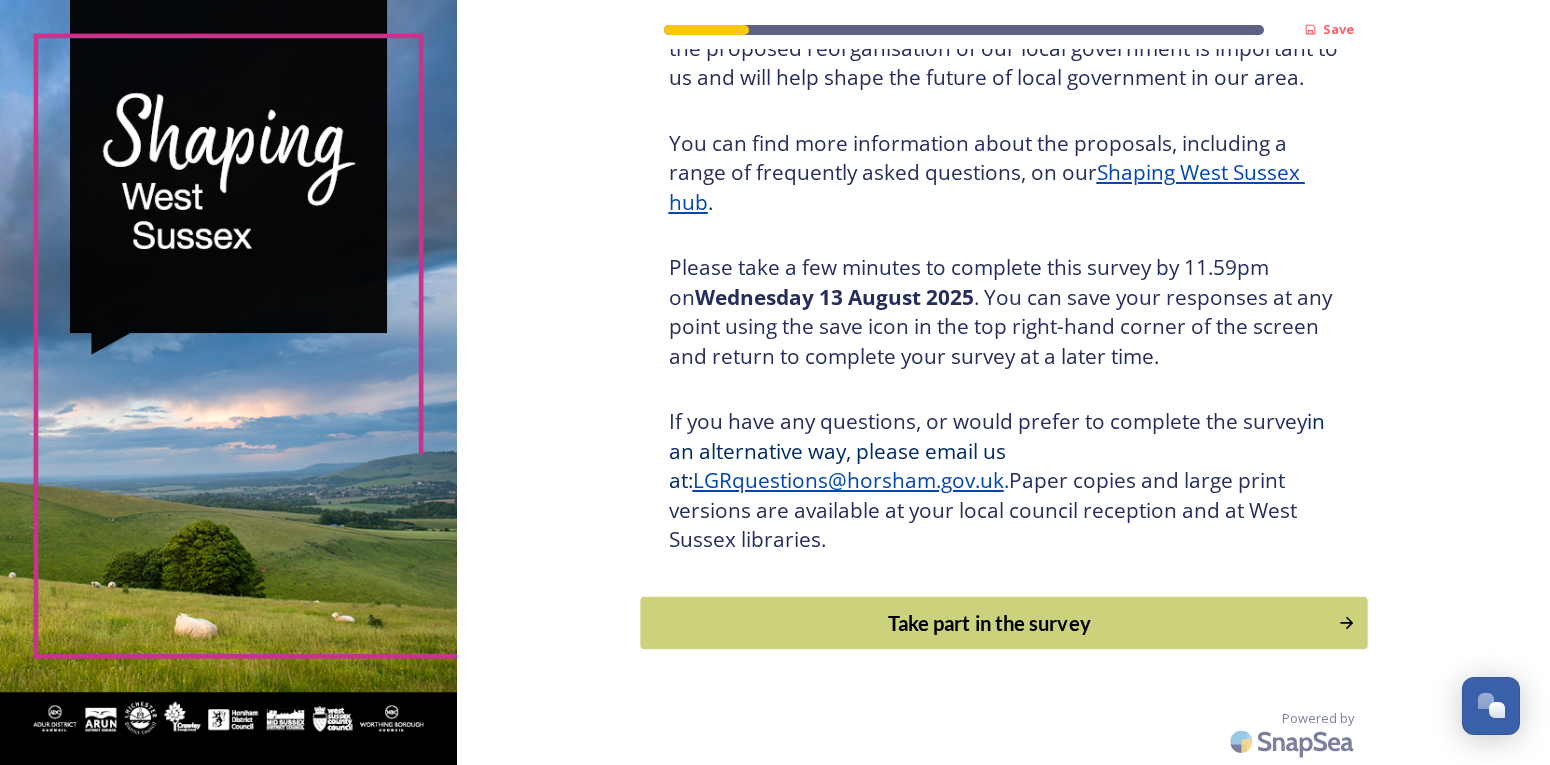 click on "Take part in the survey" at bounding box center [989, 623] 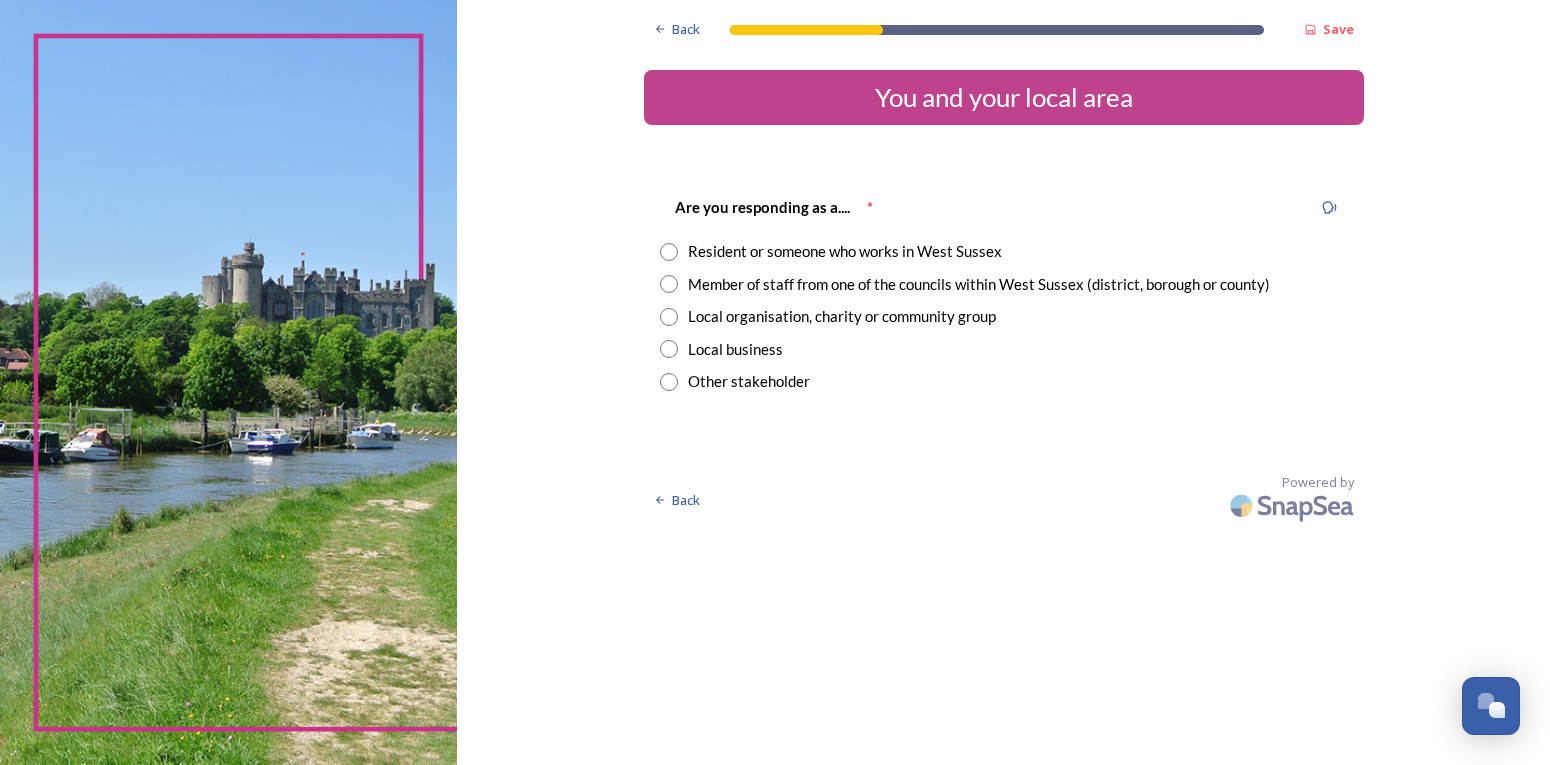 click at bounding box center (669, 252) 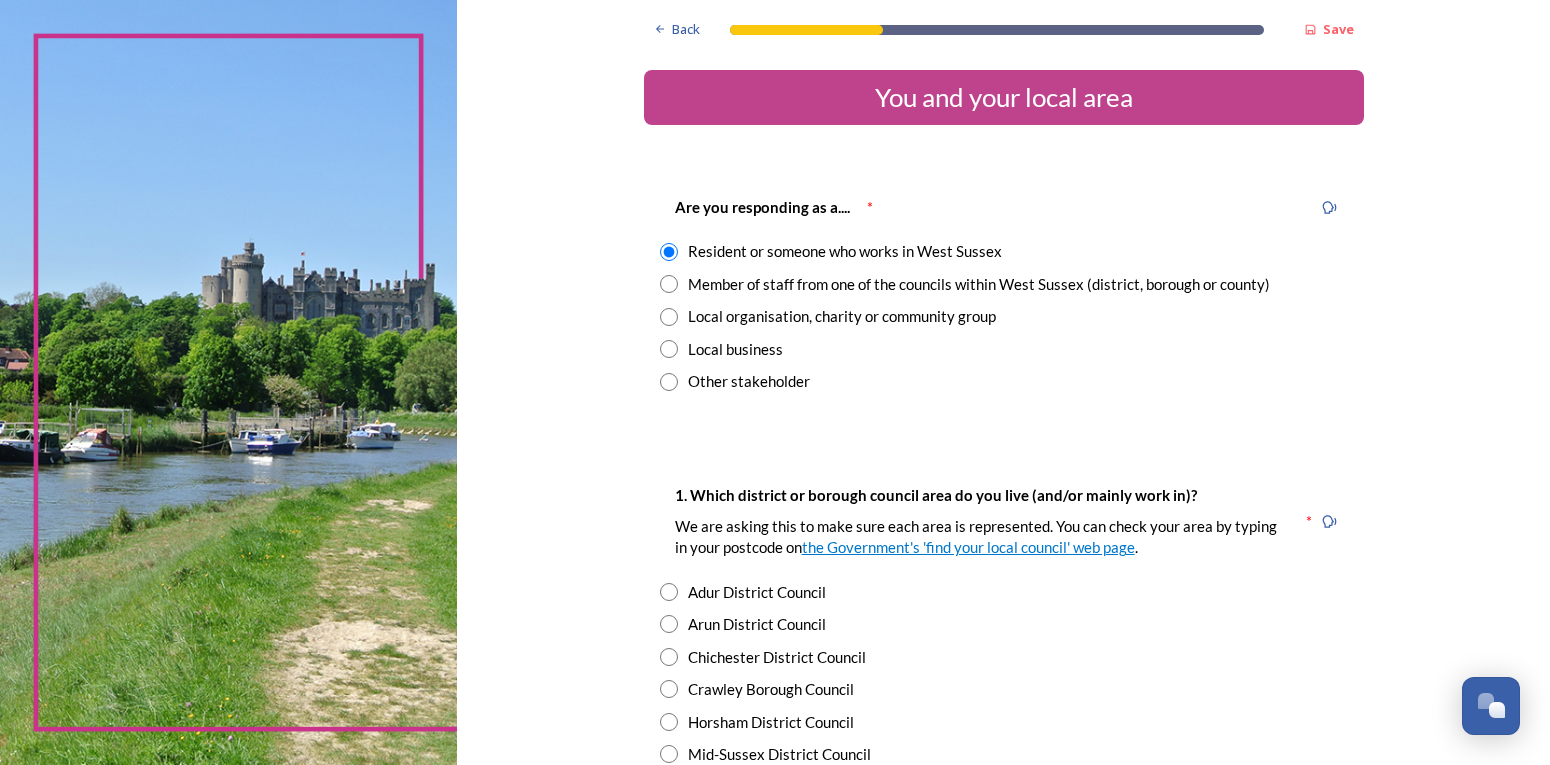 click at bounding box center (669, 284) 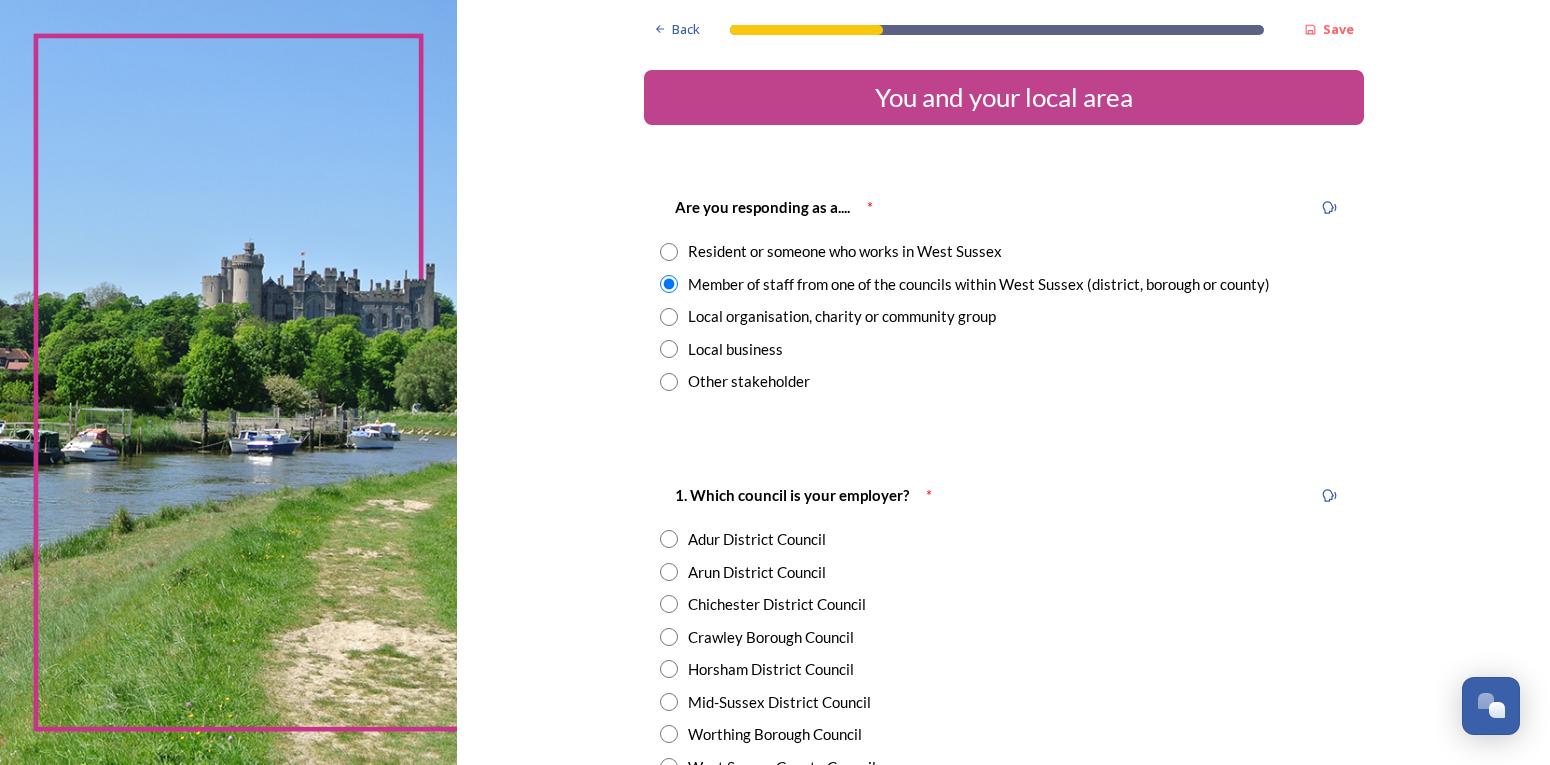 click at bounding box center (669, 252) 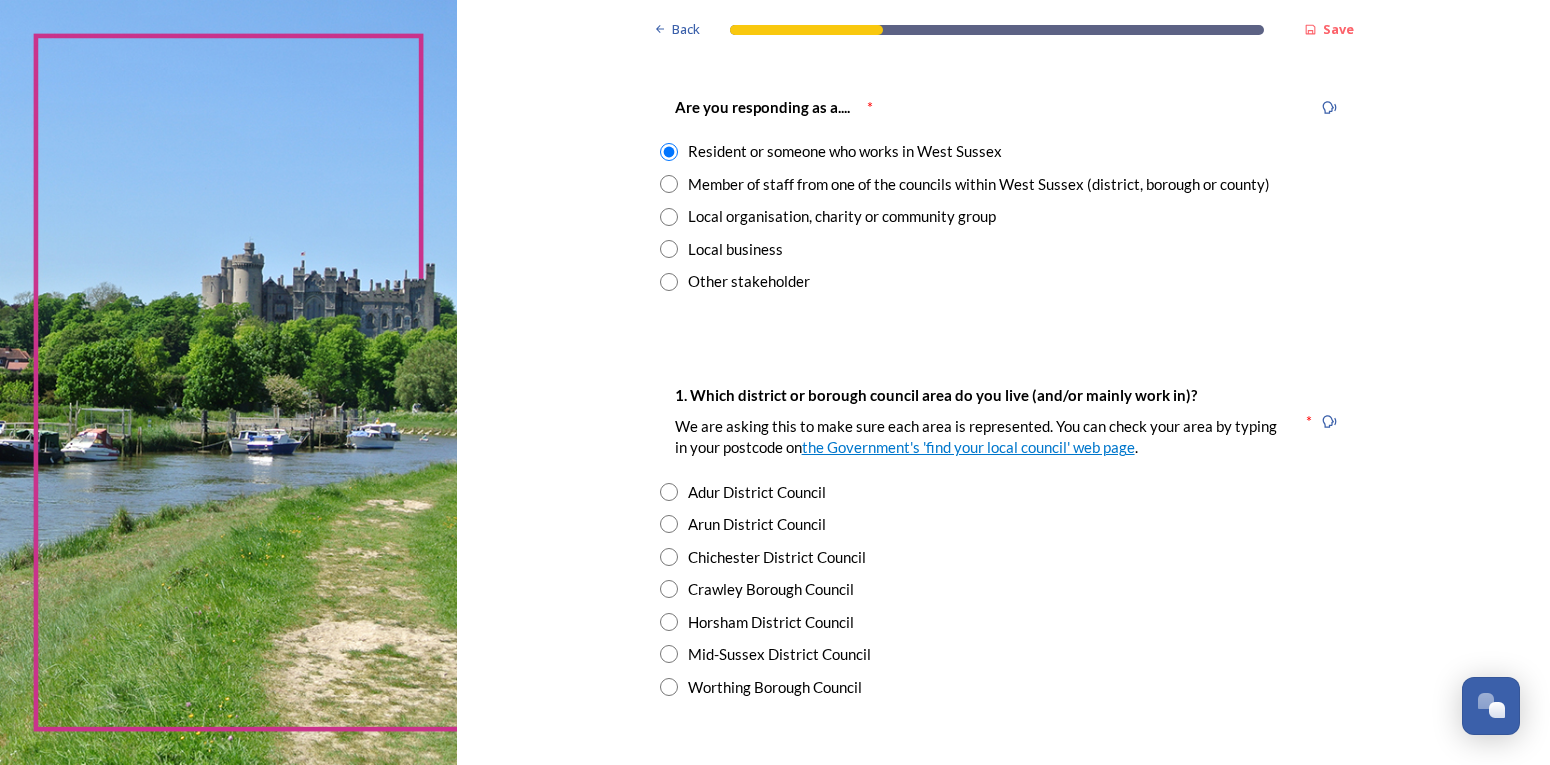 scroll, scrollTop: 200, scrollLeft: 0, axis: vertical 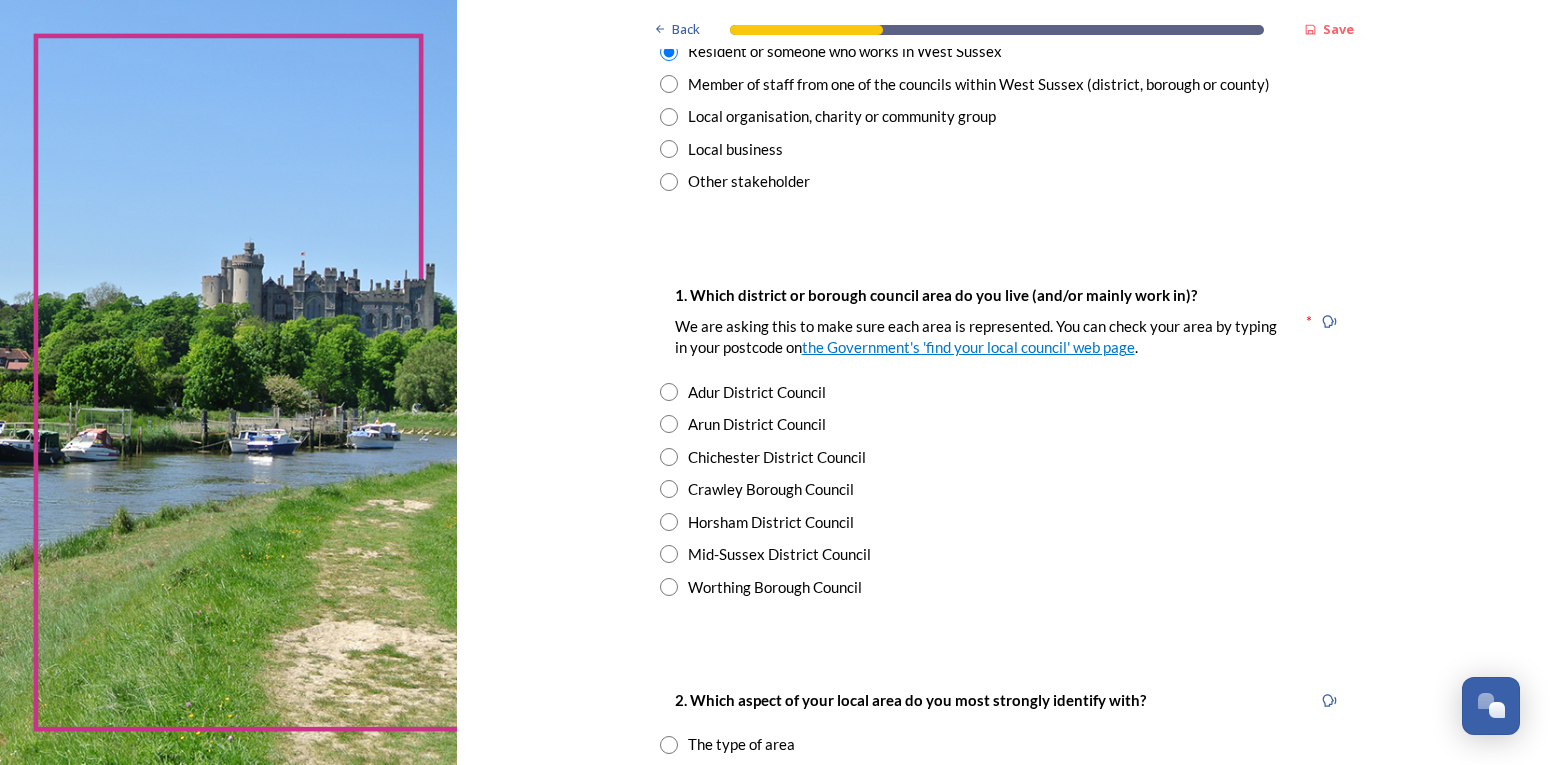 click at bounding box center [669, 554] 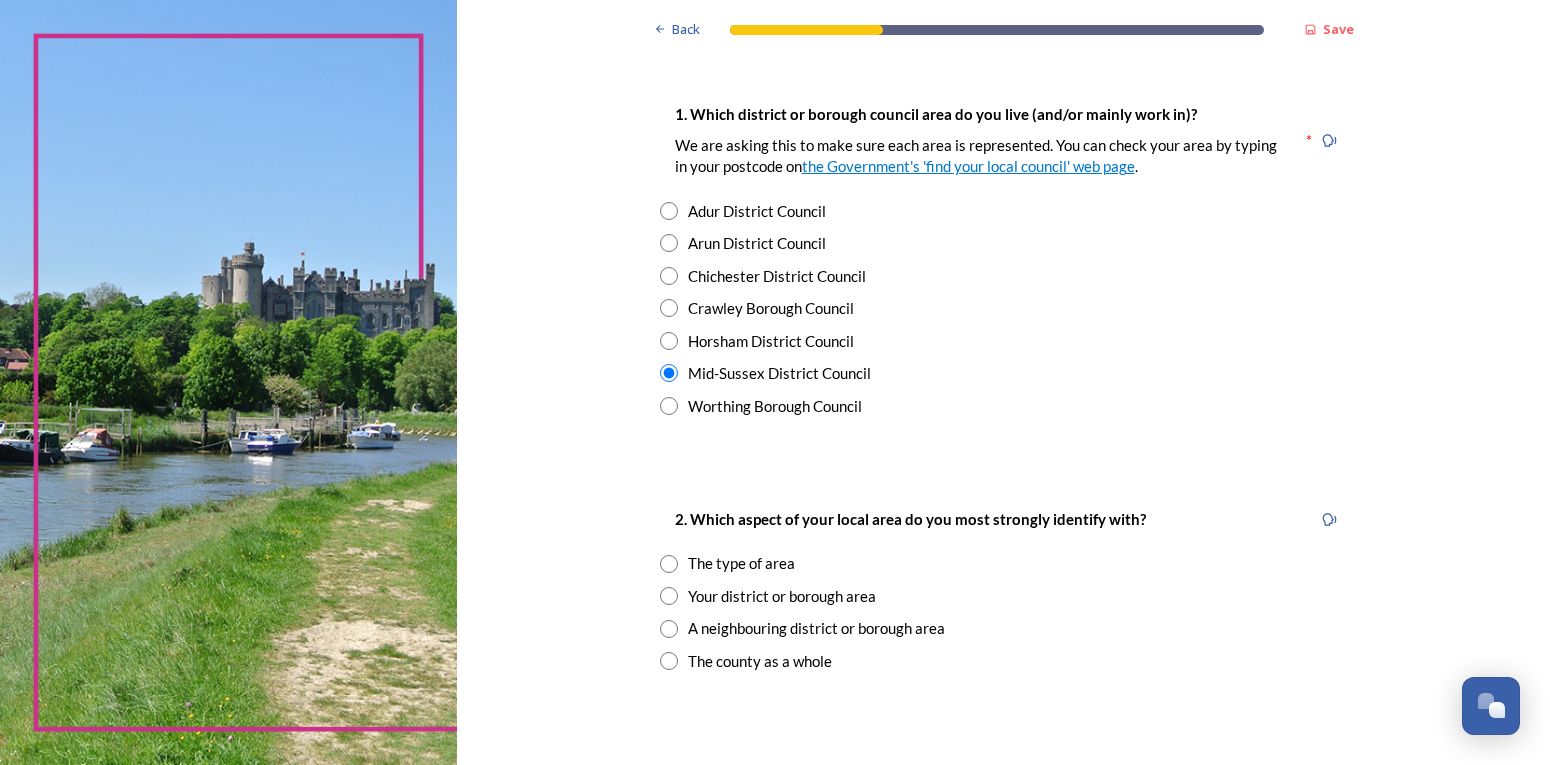 scroll, scrollTop: 400, scrollLeft: 0, axis: vertical 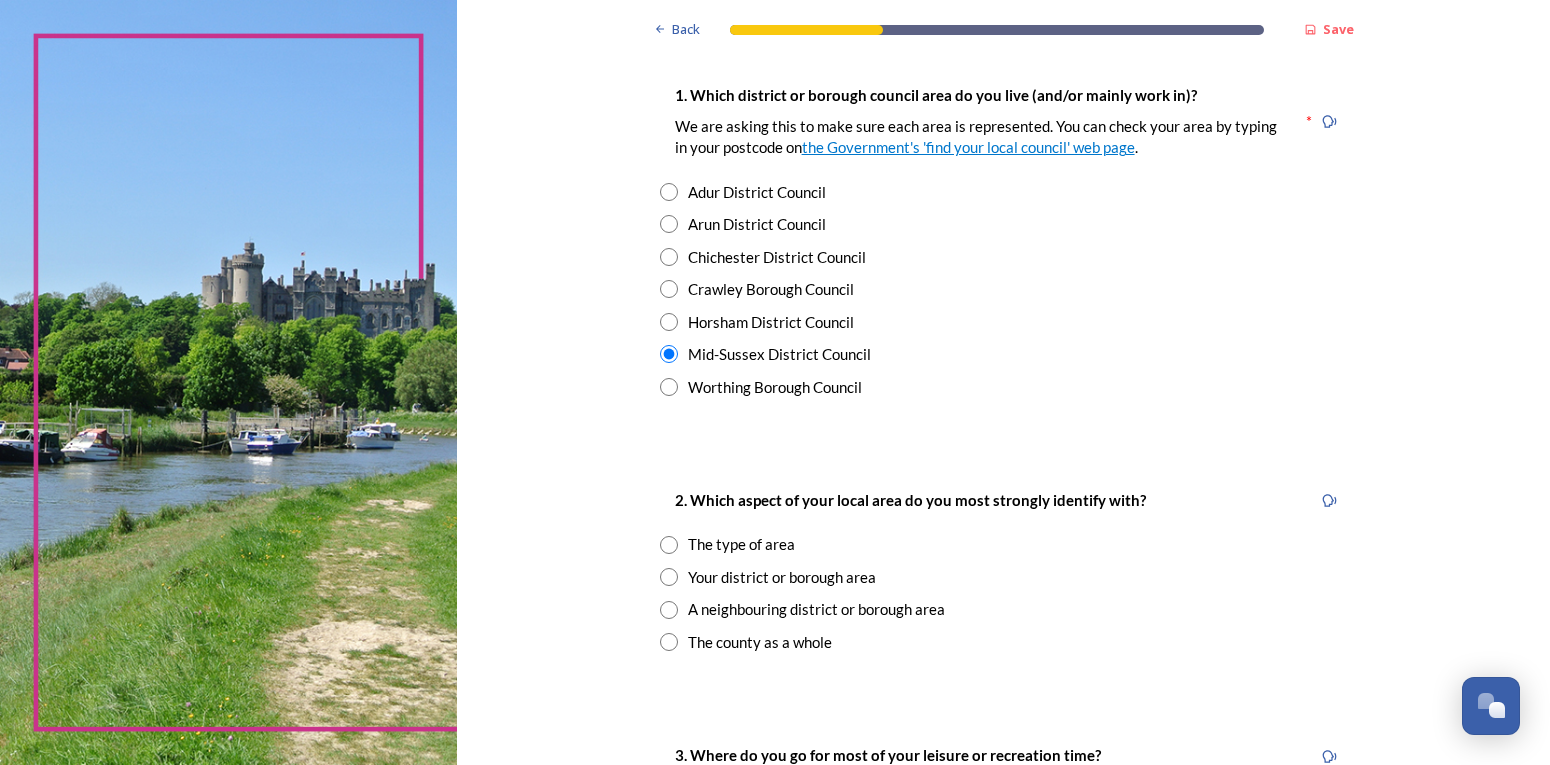 click at bounding box center [669, 577] 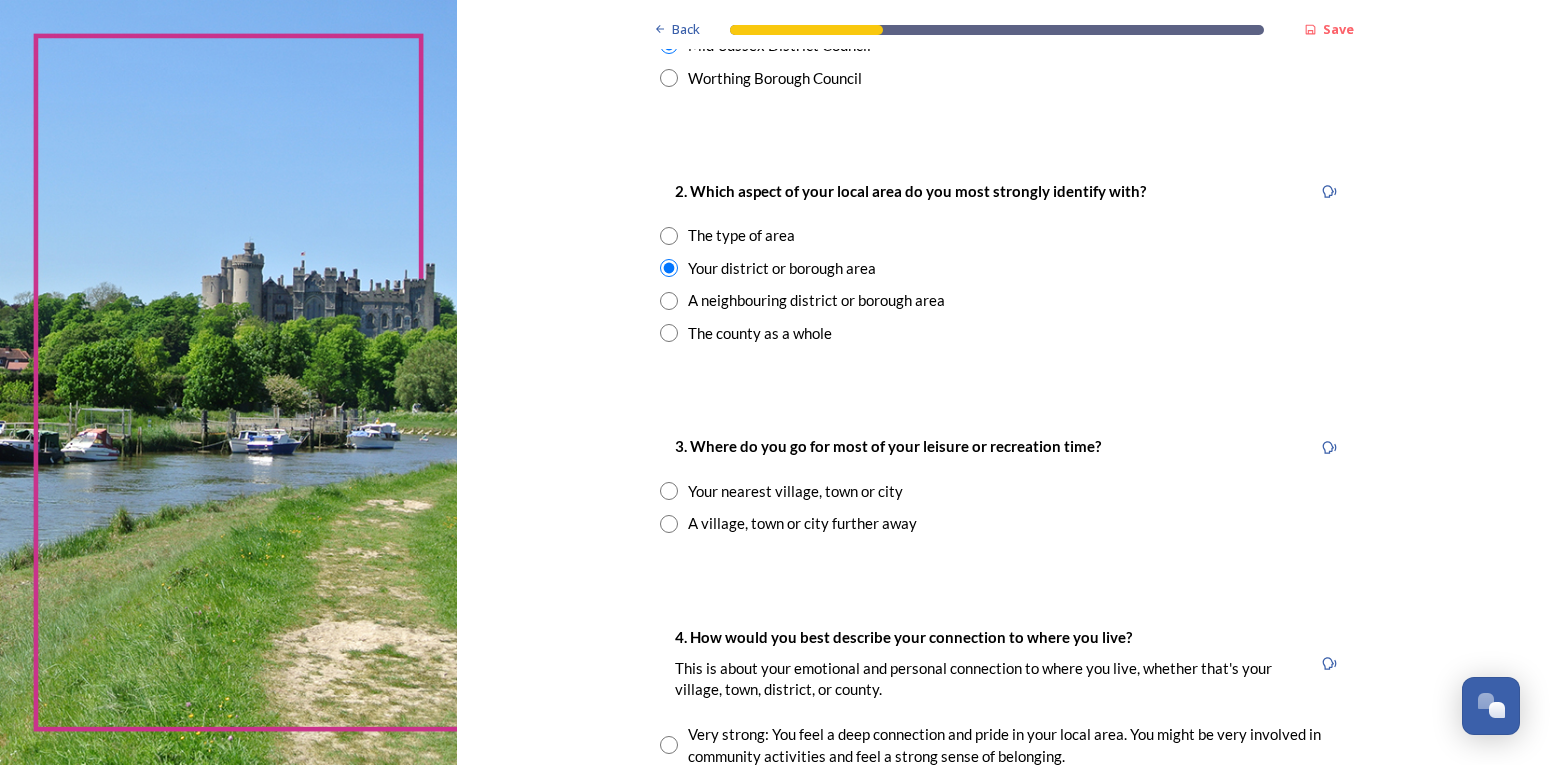 scroll, scrollTop: 800, scrollLeft: 0, axis: vertical 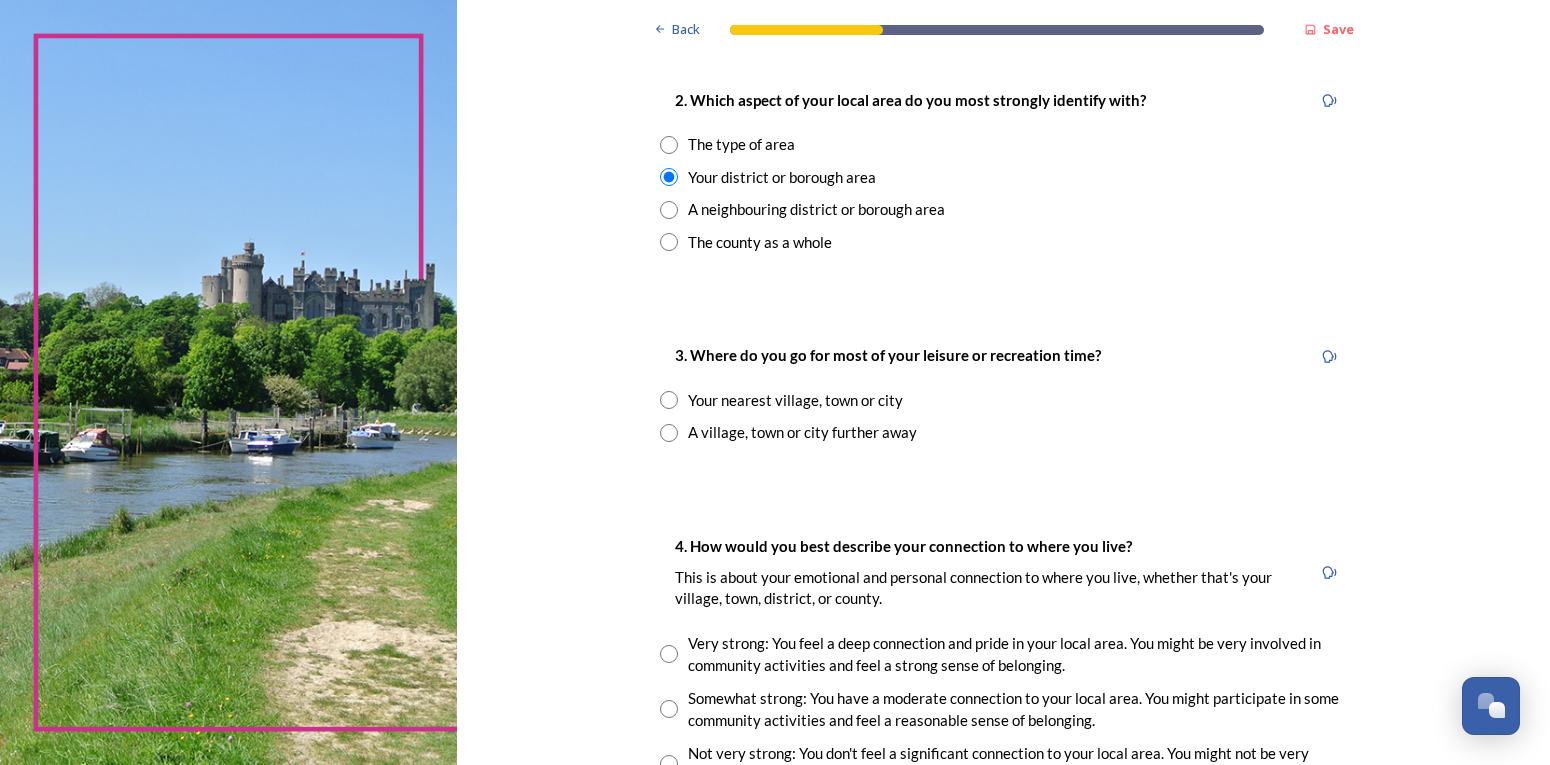 click on "A village, town or city further away" at bounding box center (1004, 432) 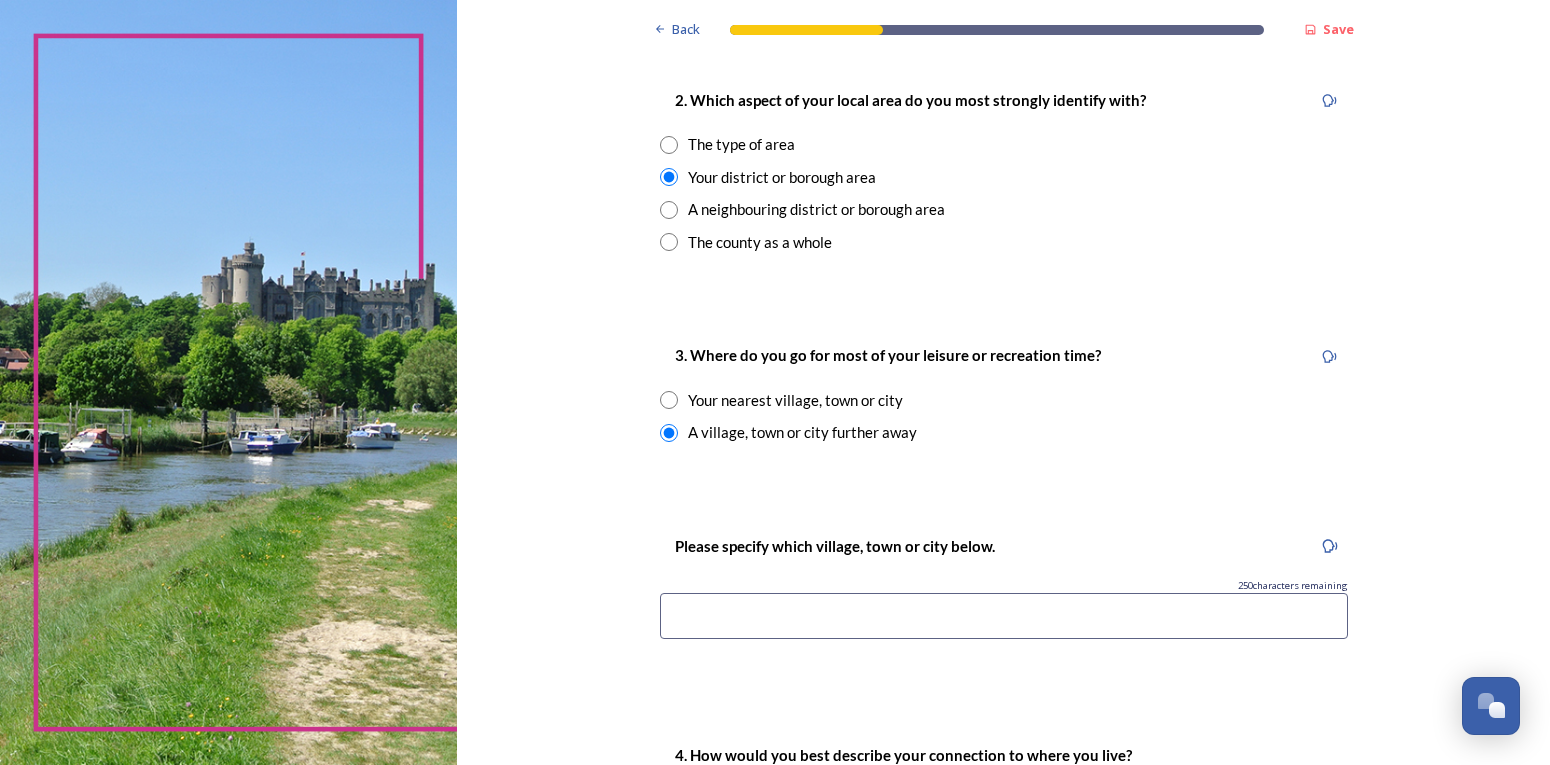 click at bounding box center (1004, 616) 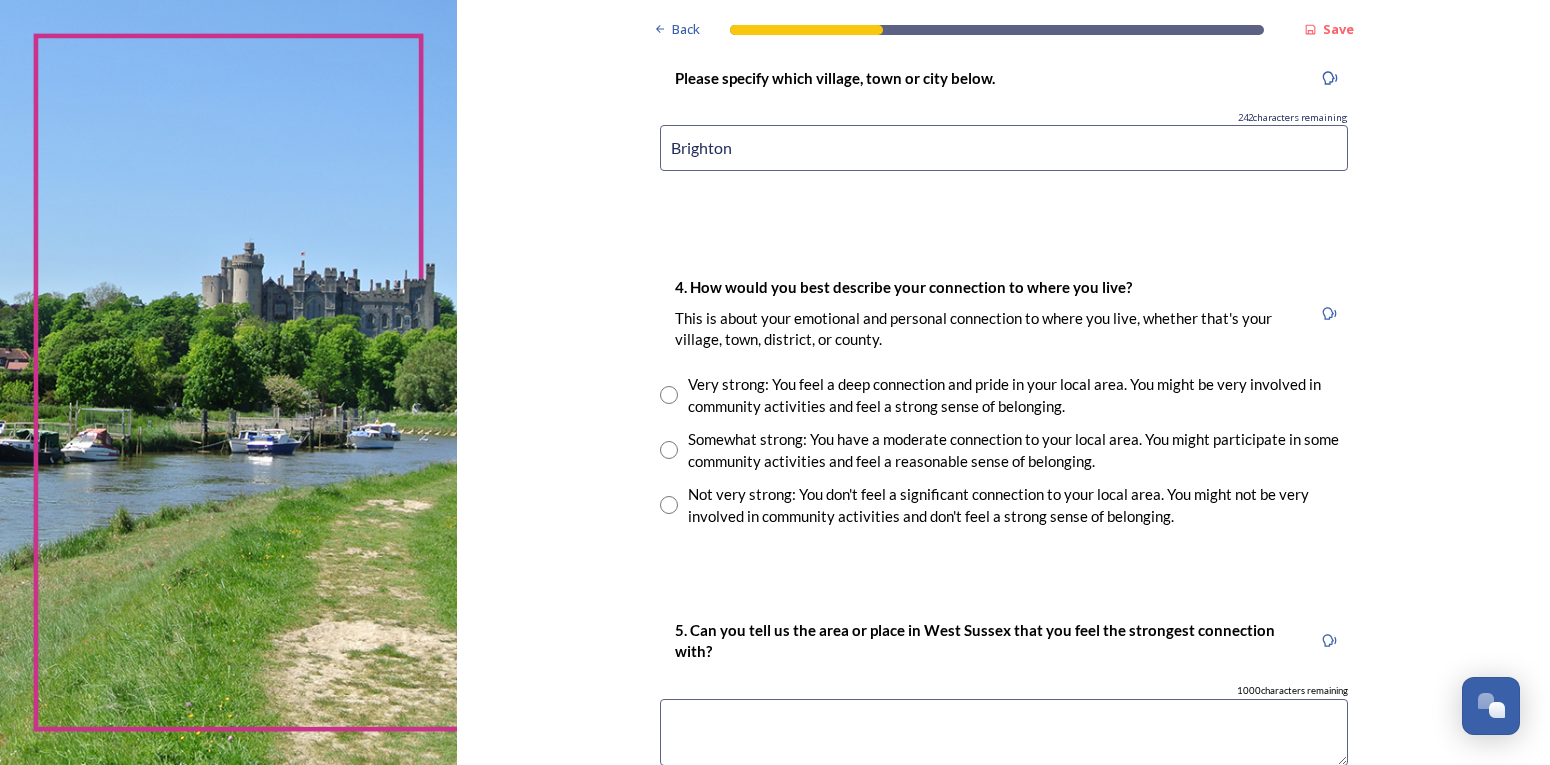scroll, scrollTop: 1300, scrollLeft: 0, axis: vertical 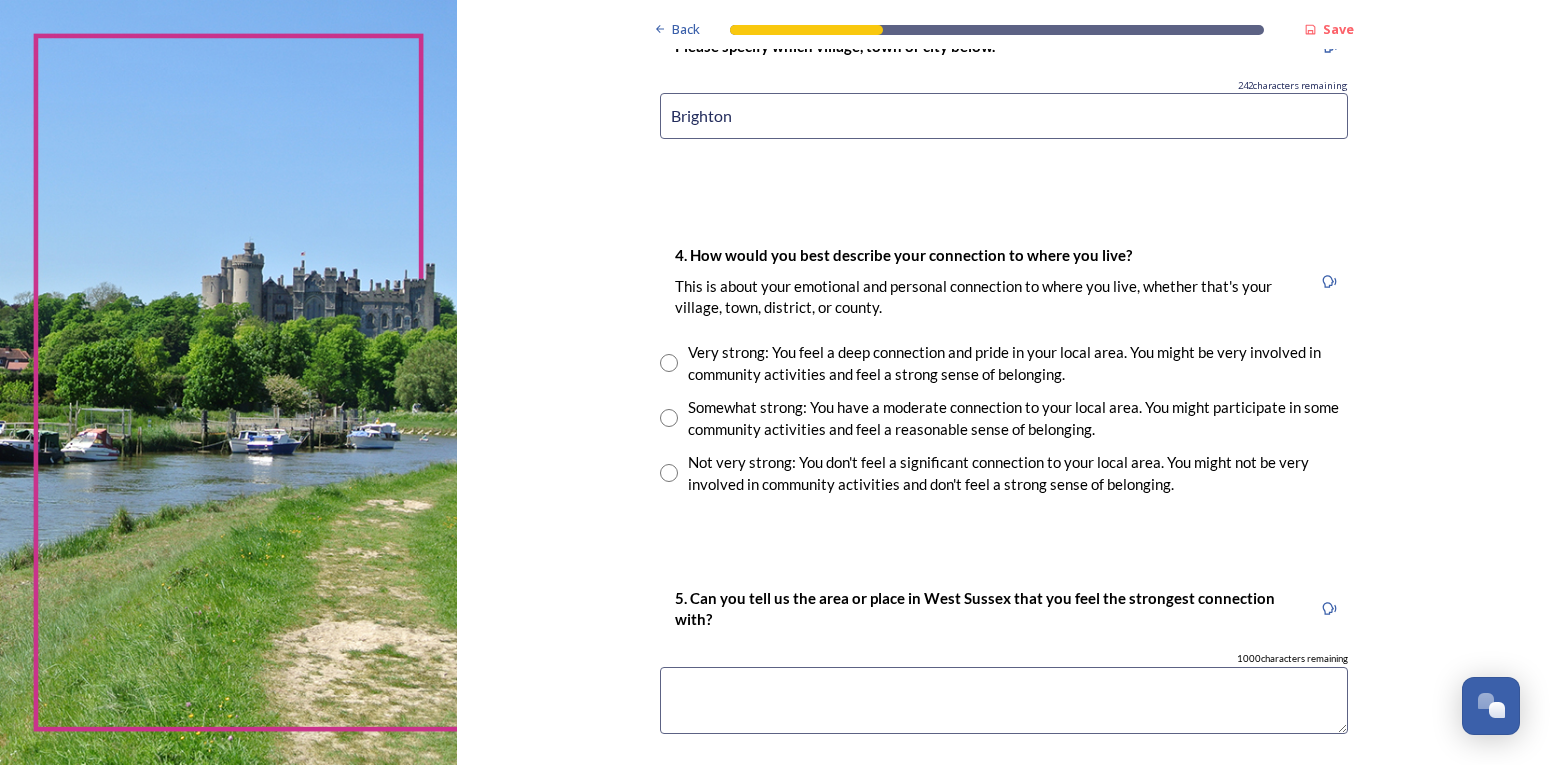 type on "Brighton" 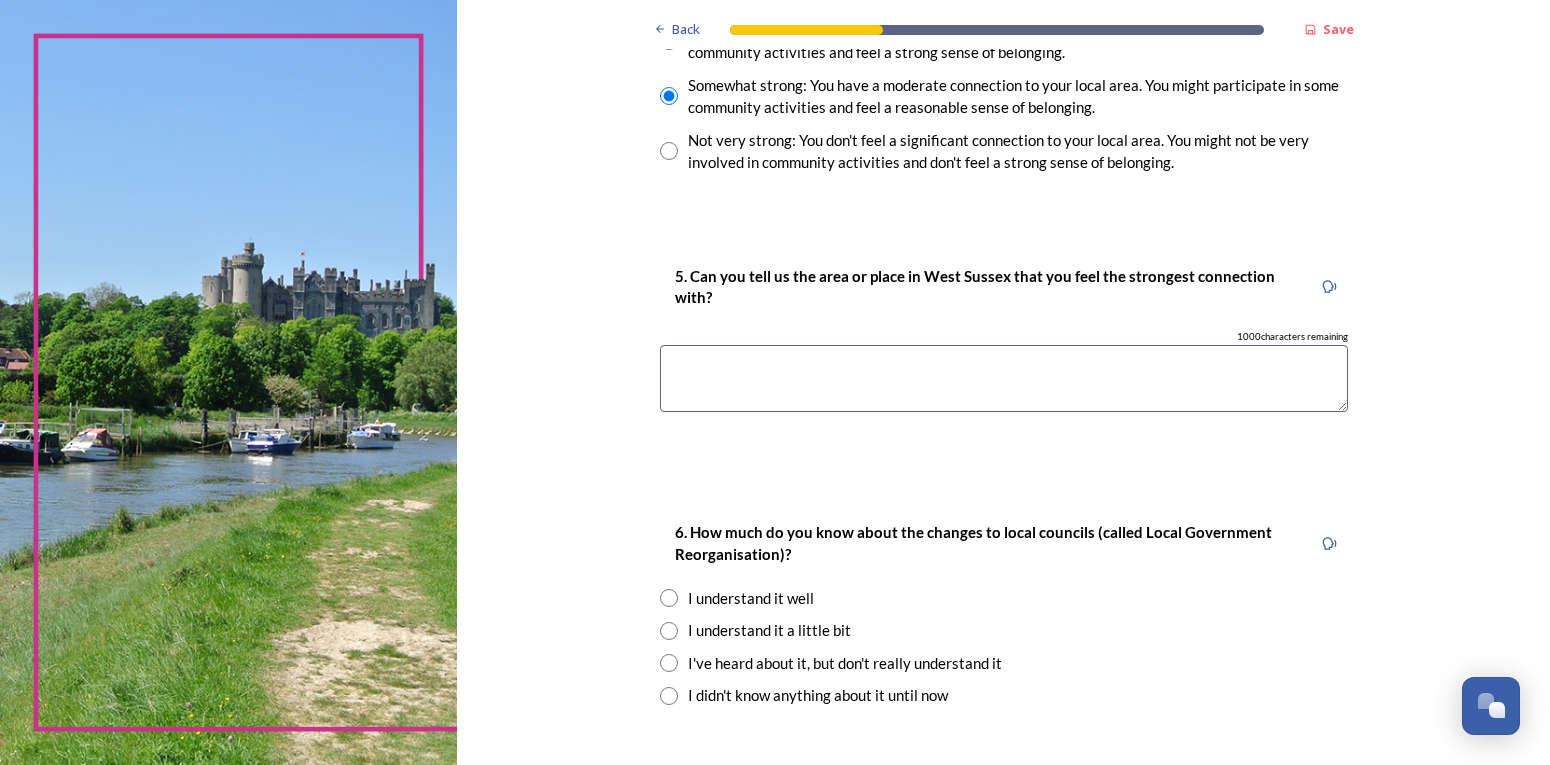 scroll, scrollTop: 1700, scrollLeft: 0, axis: vertical 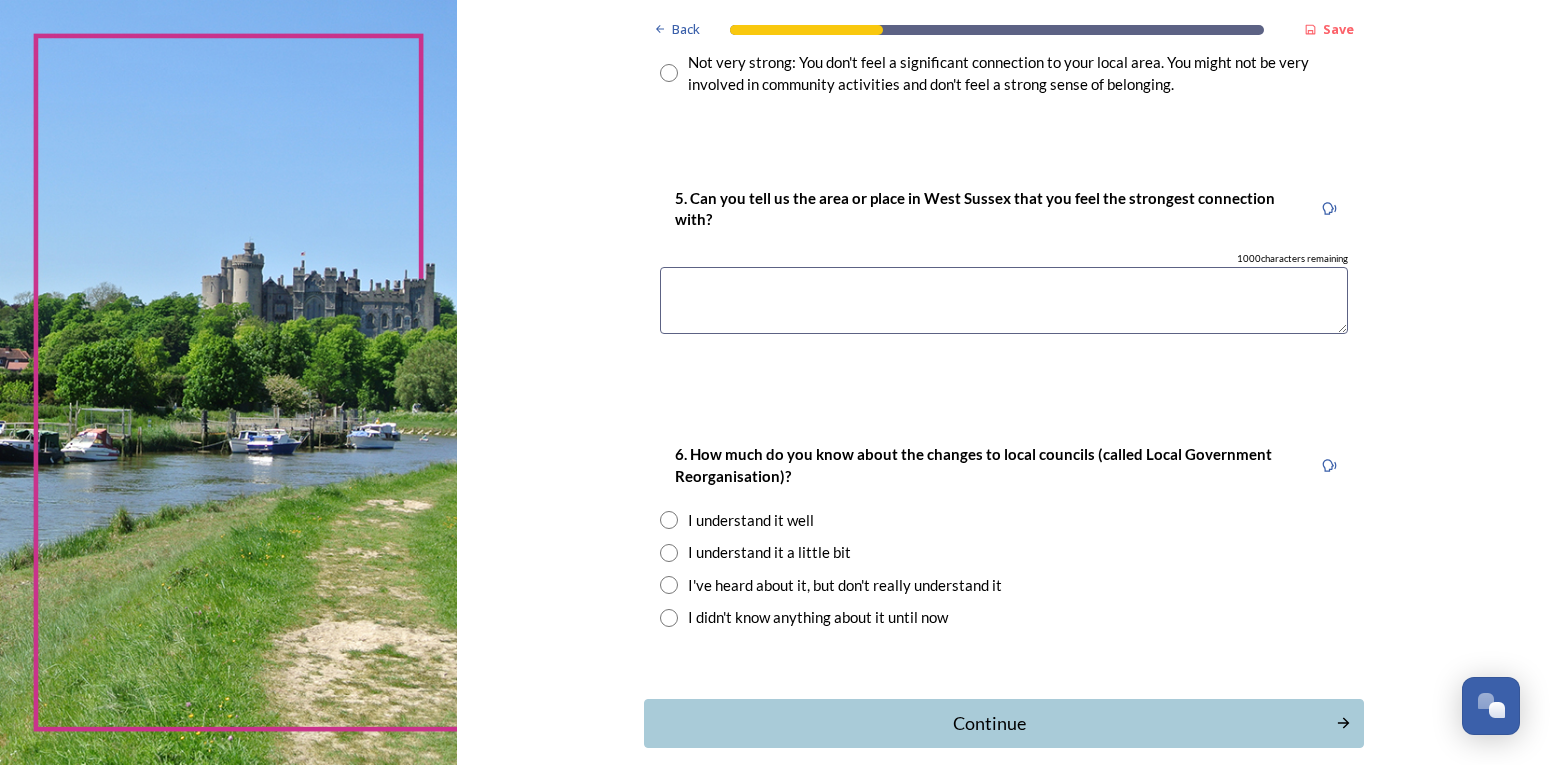 click at bounding box center [669, 585] 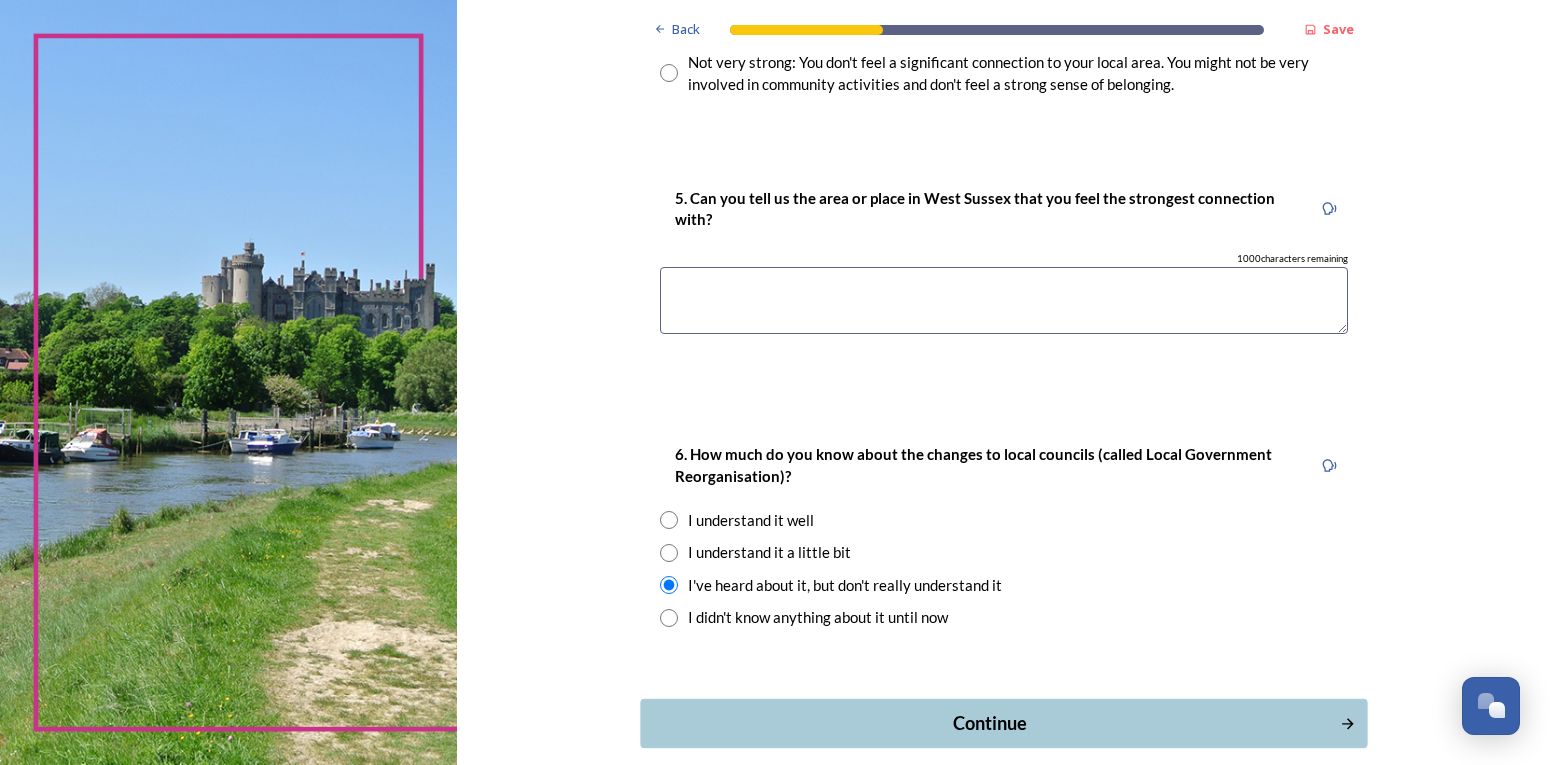 click on "Continue" at bounding box center [1003, 723] 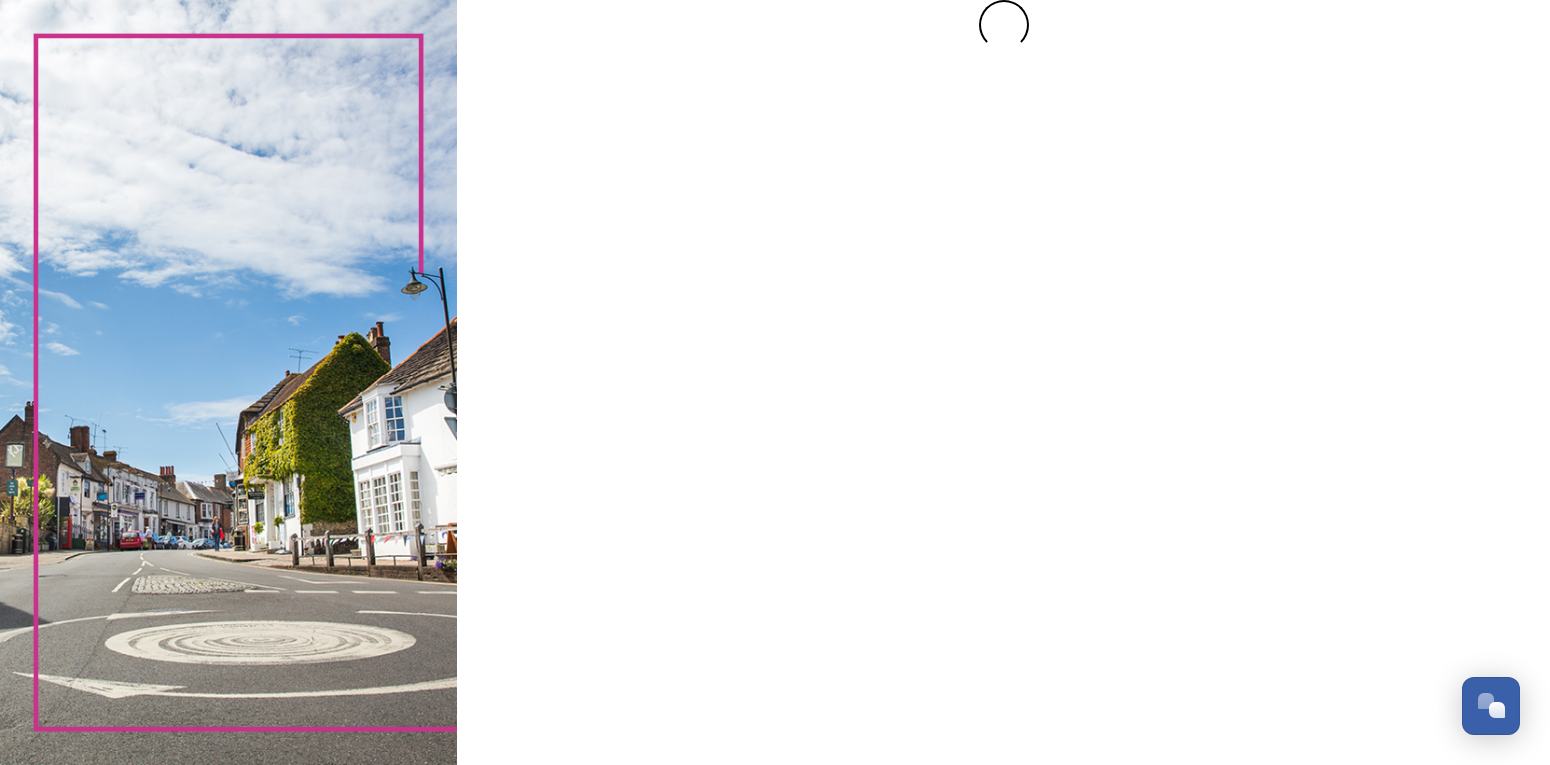 scroll, scrollTop: 0, scrollLeft: 0, axis: both 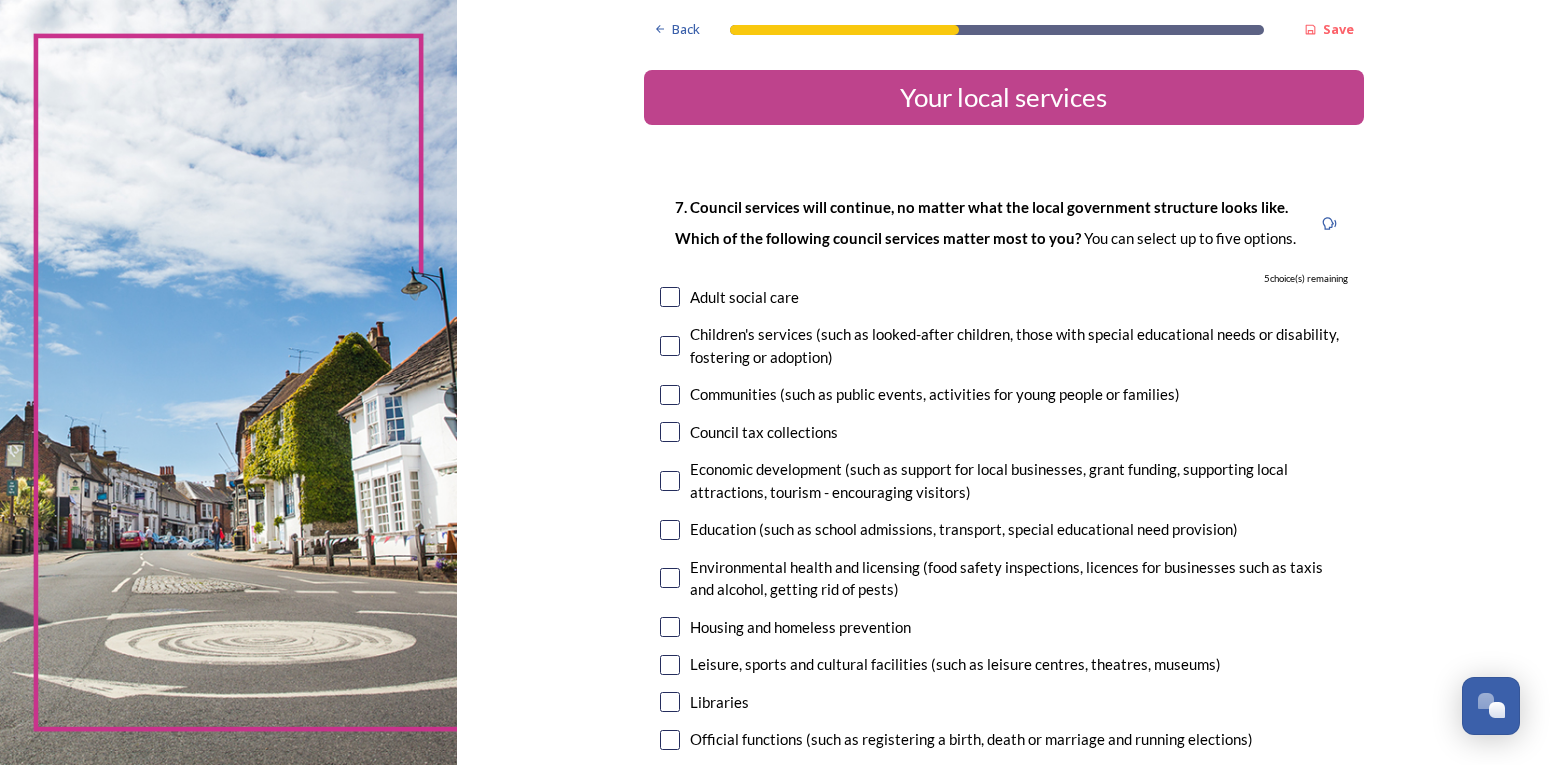 click at bounding box center [670, 346] 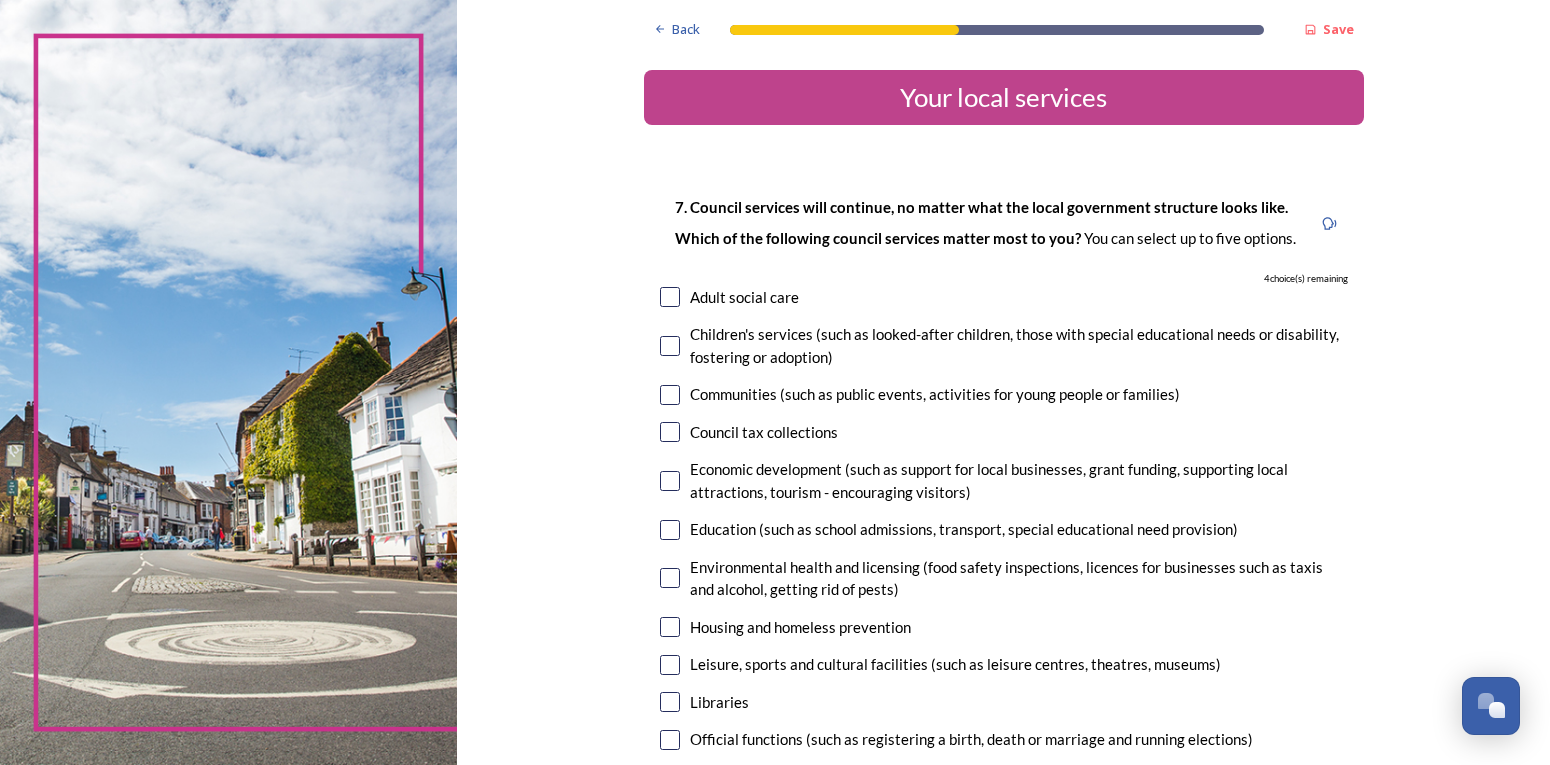 checkbox on "true" 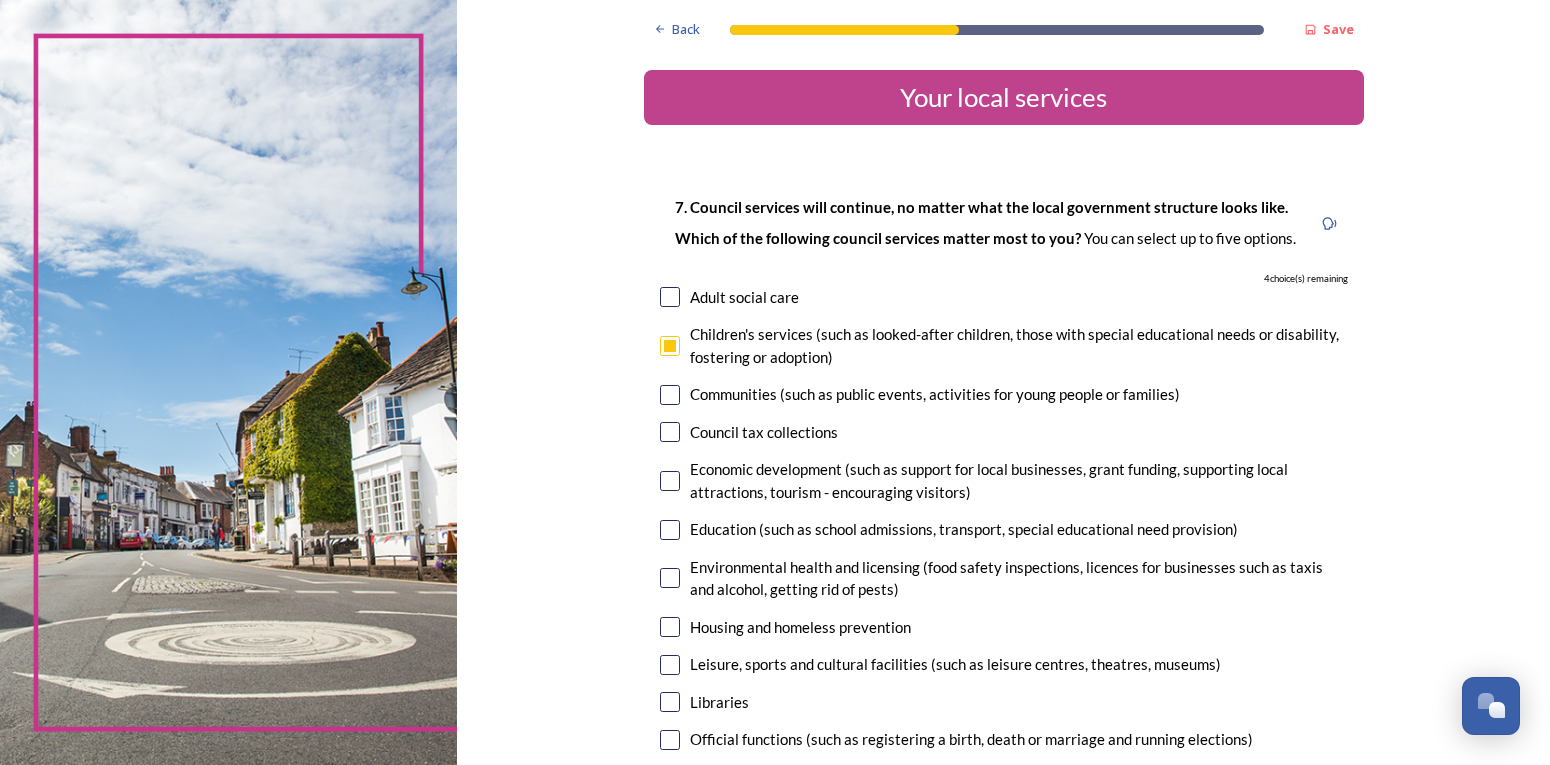 click at bounding box center [670, 395] 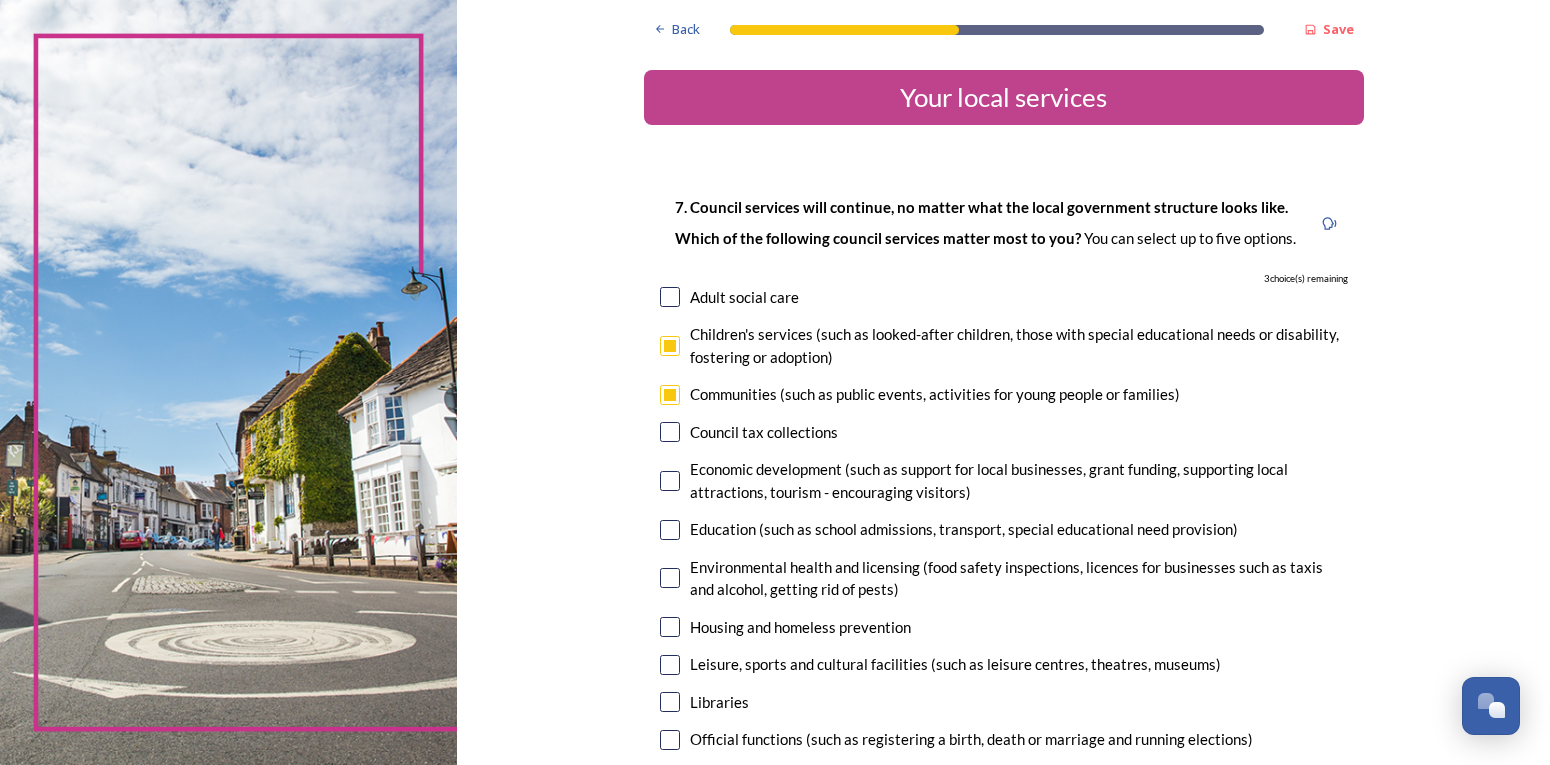 click at bounding box center [670, 432] 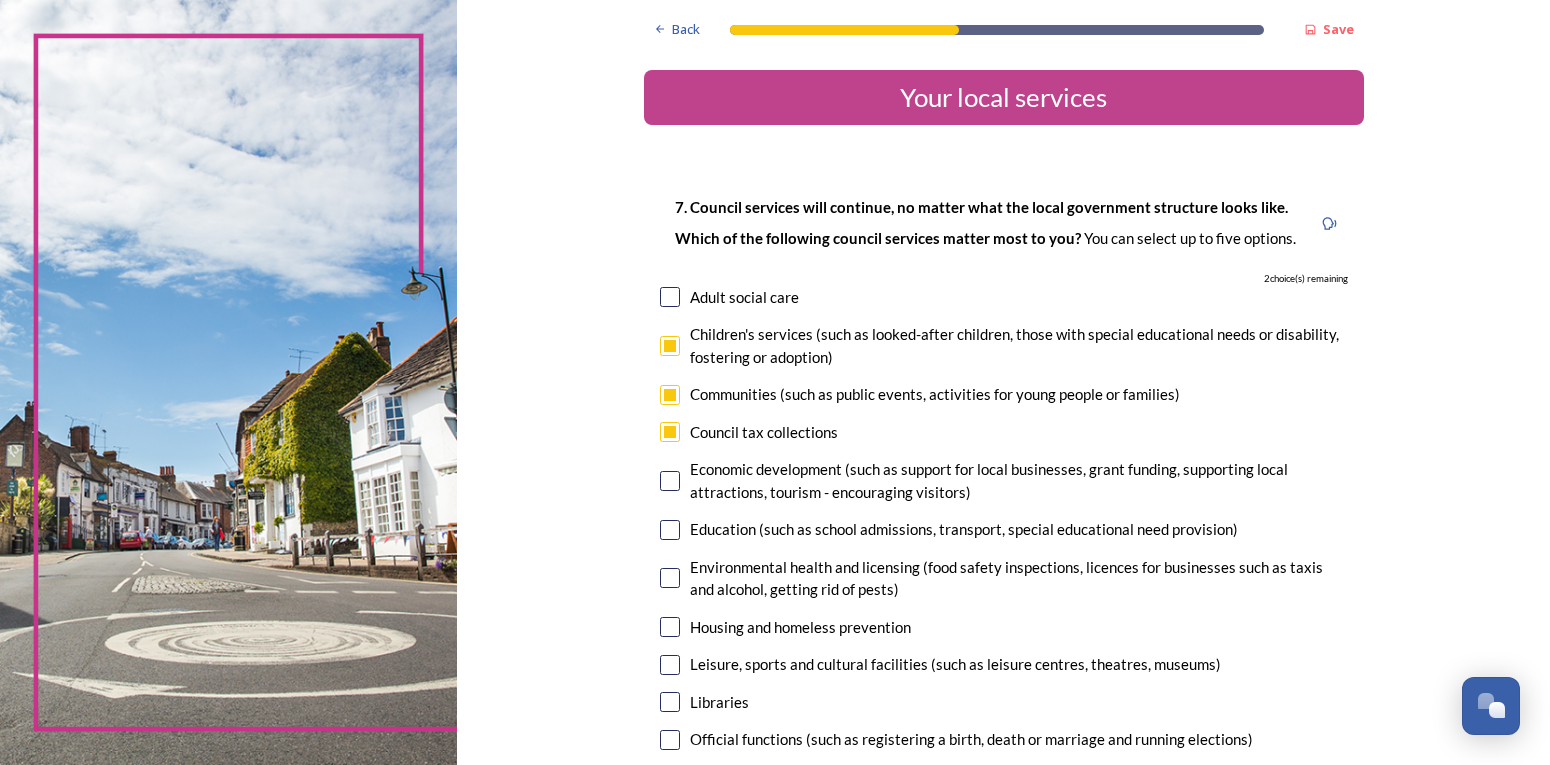 click at bounding box center (670, 481) 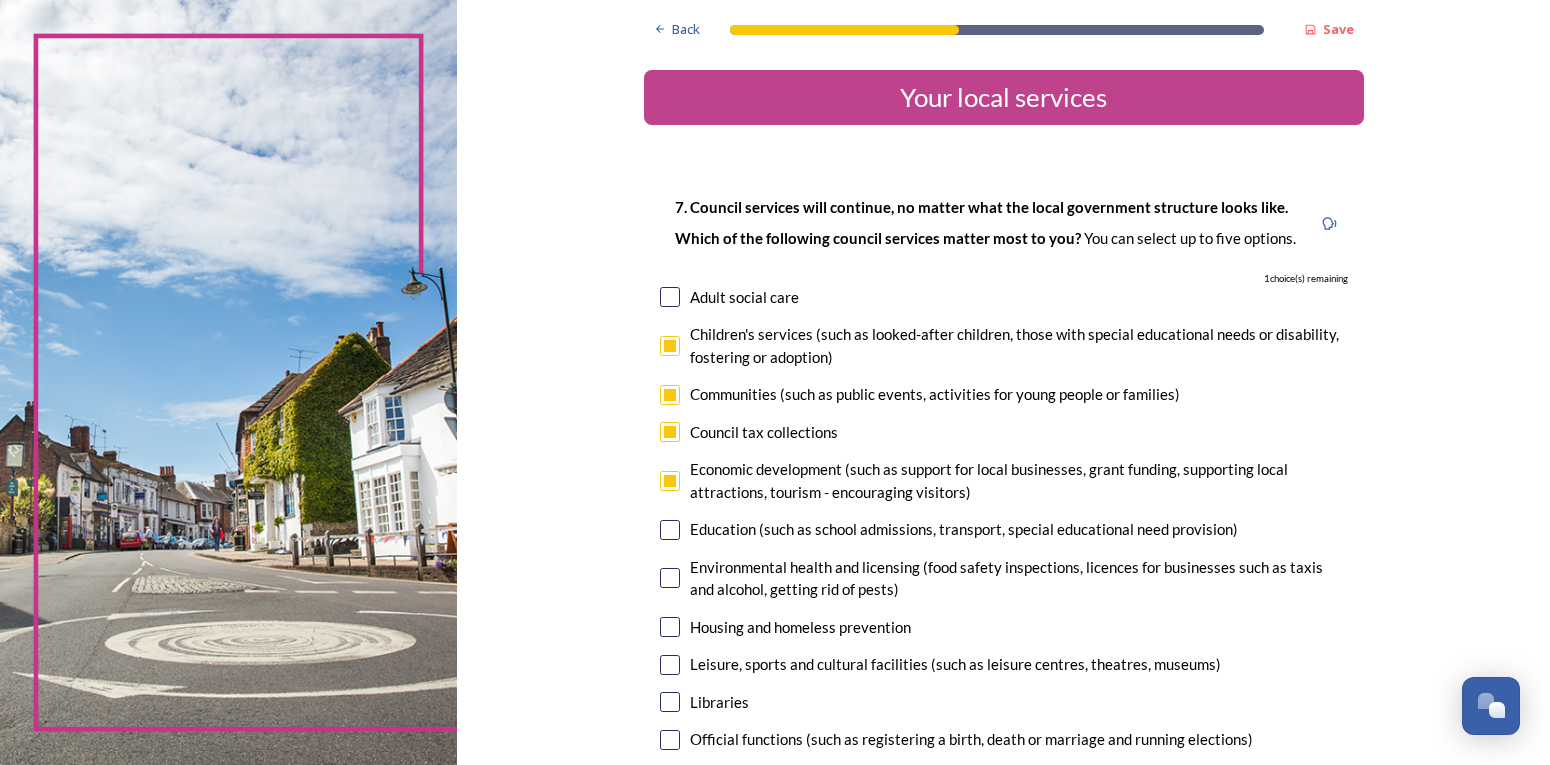 click at bounding box center (670, 530) 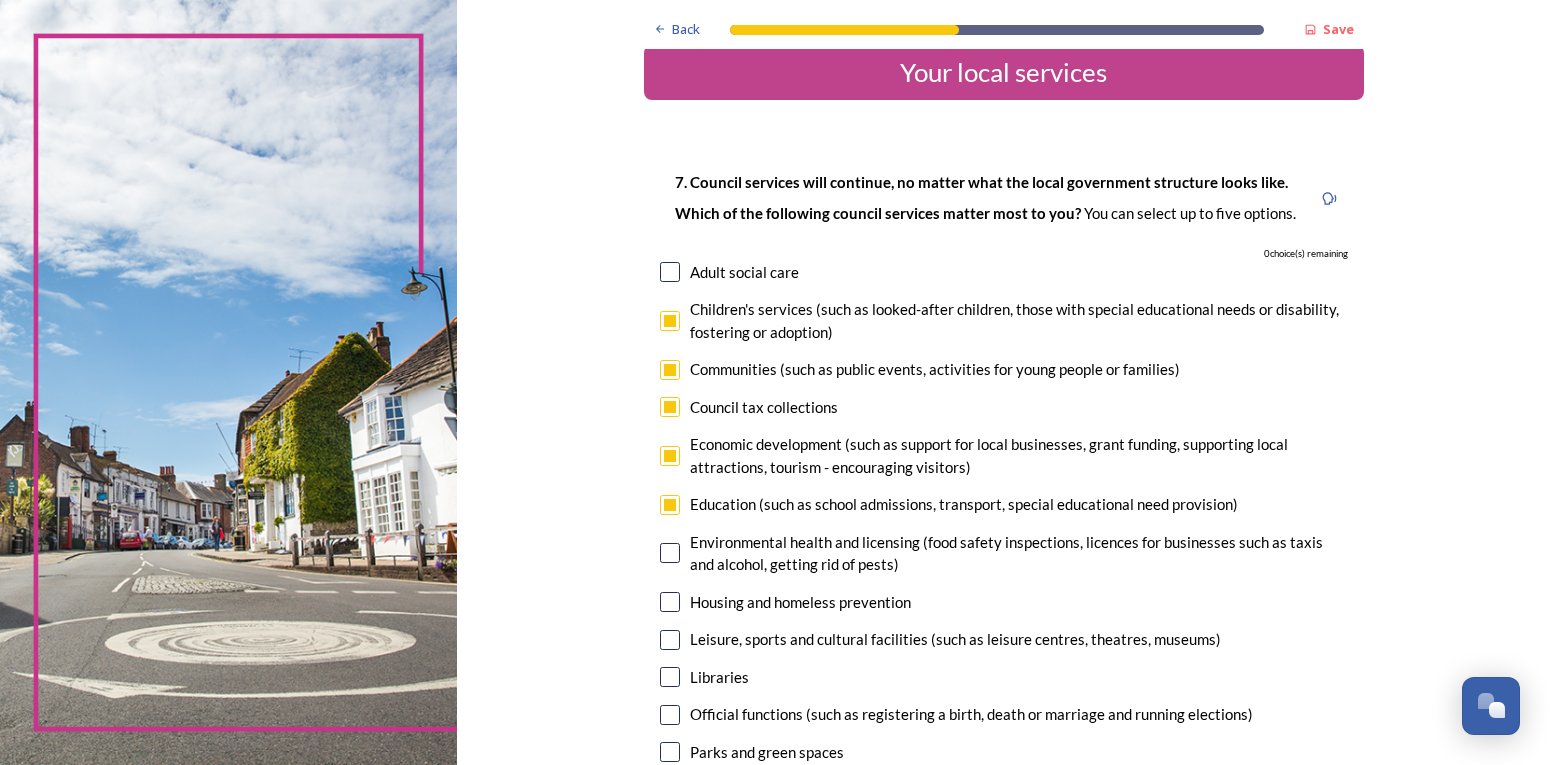 scroll, scrollTop: 100, scrollLeft: 0, axis: vertical 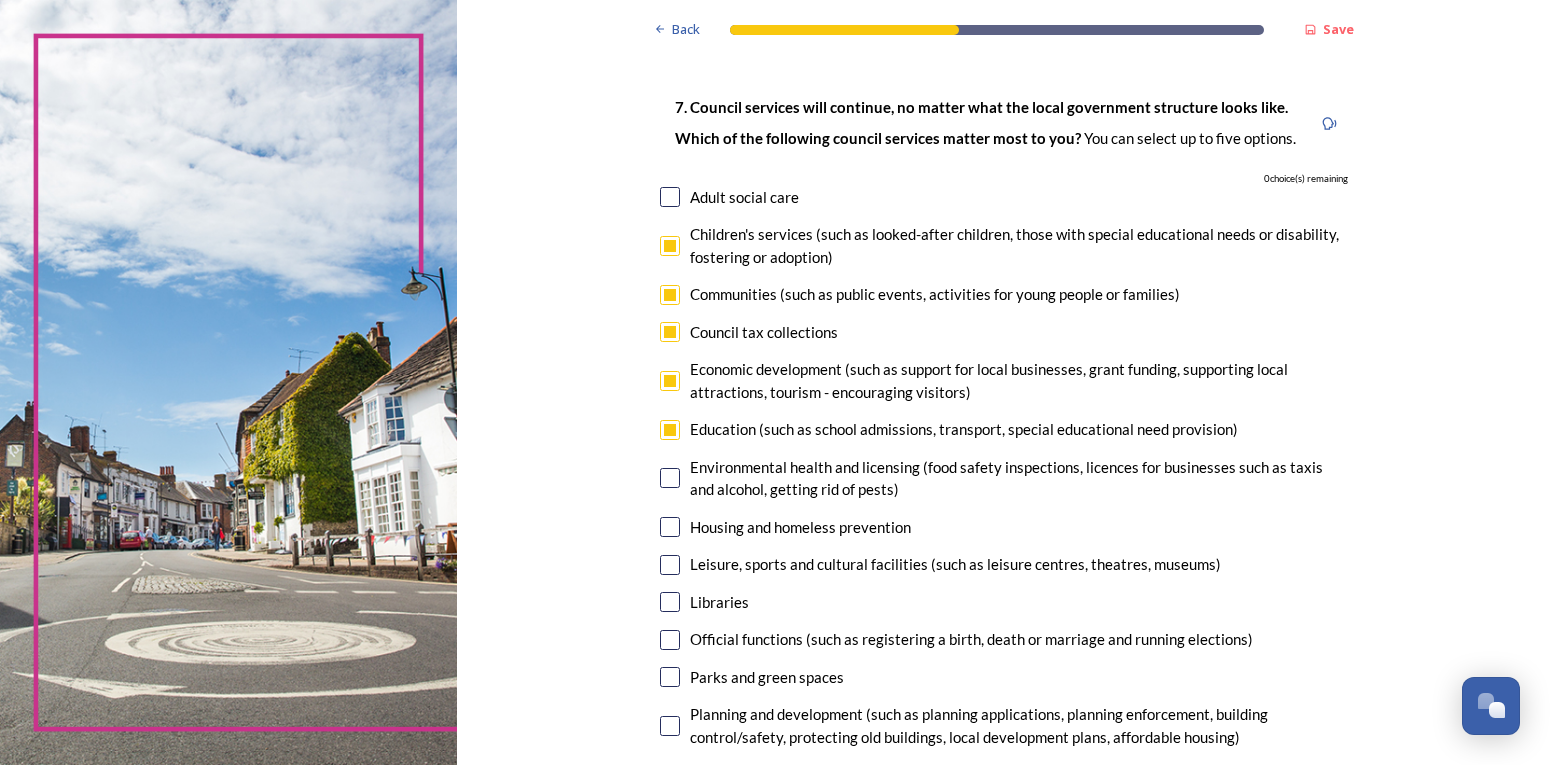 click at bounding box center [670, 527] 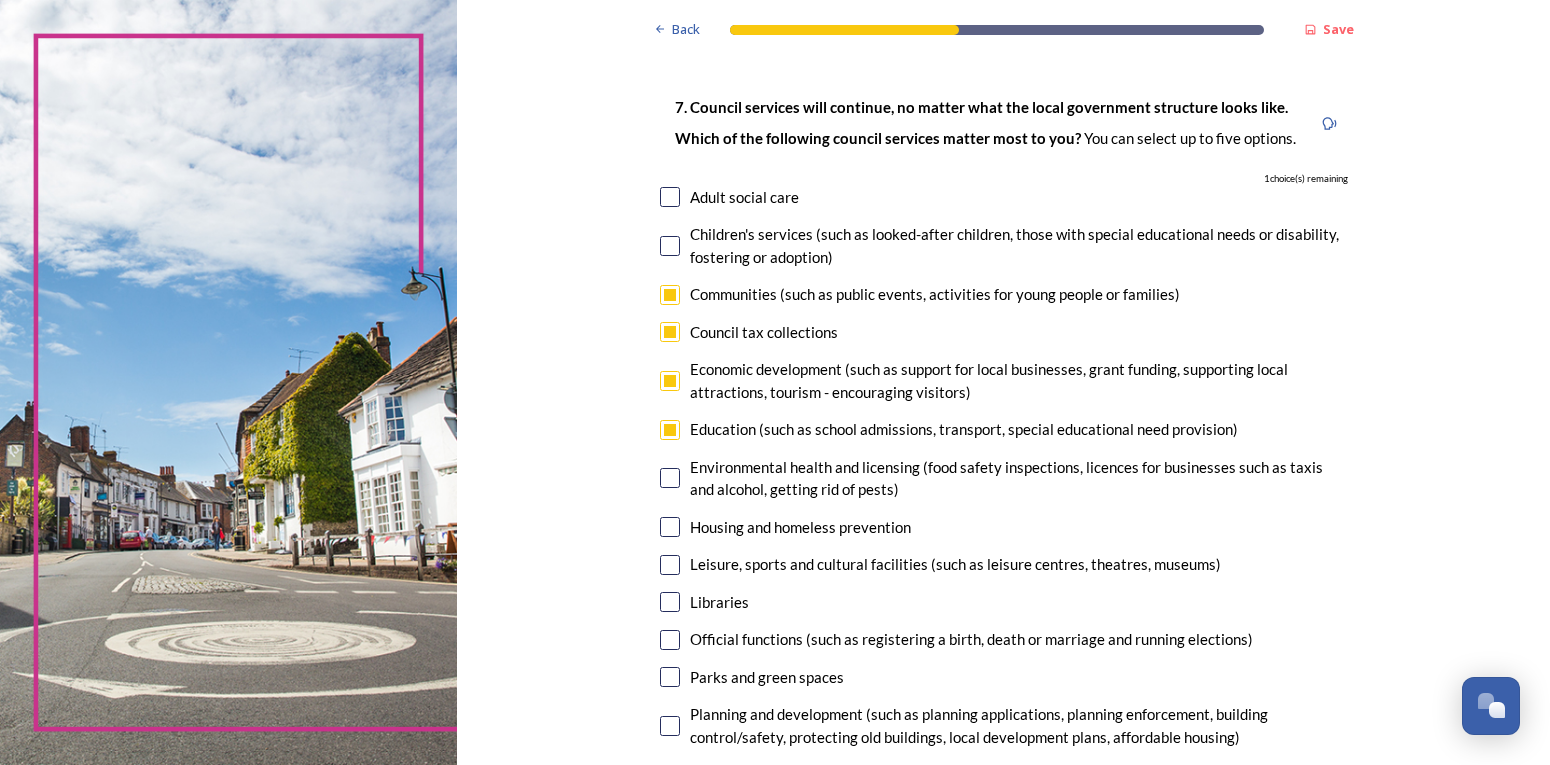 click at bounding box center [670, 602] 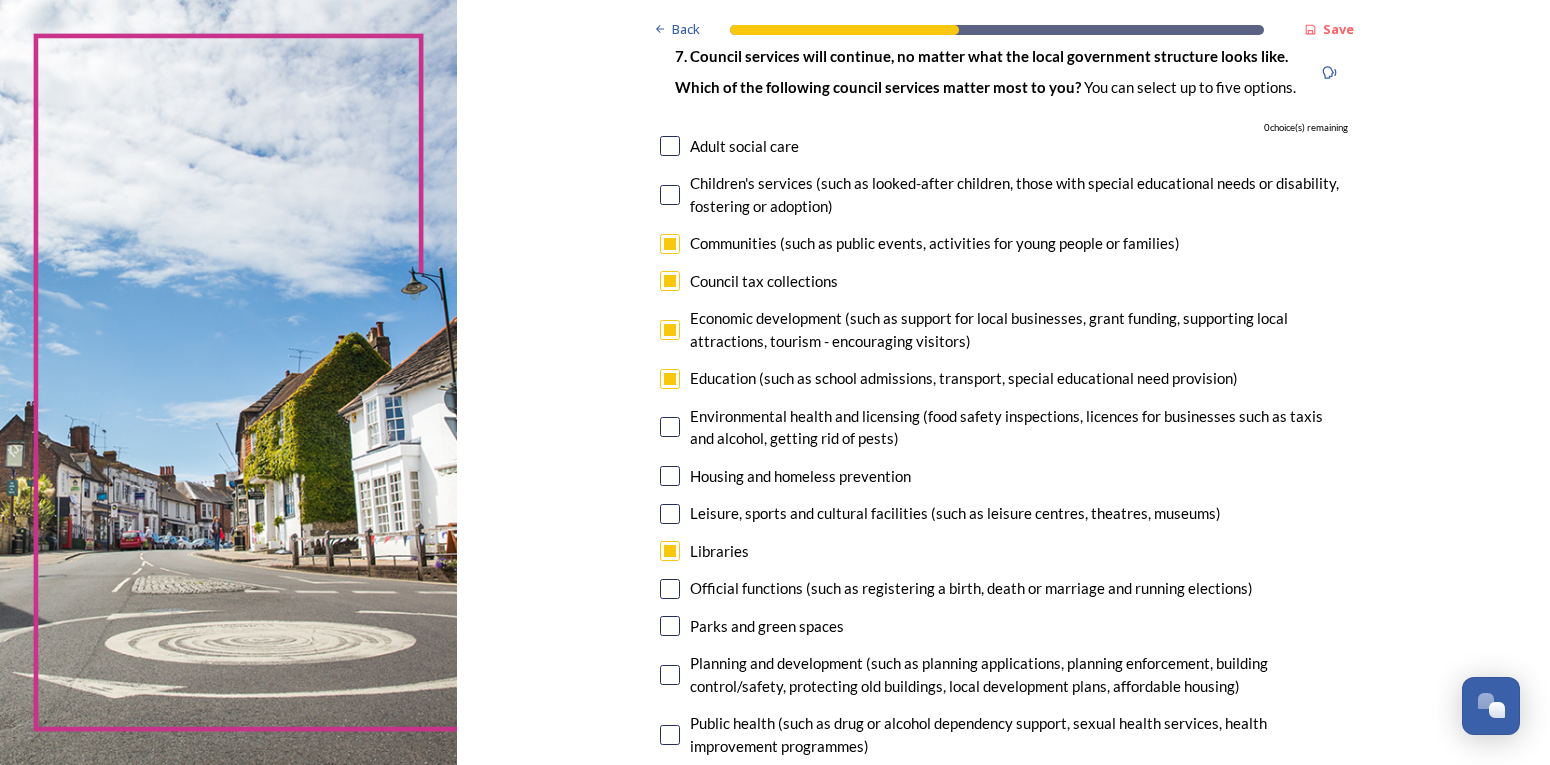 scroll, scrollTop: 200, scrollLeft: 0, axis: vertical 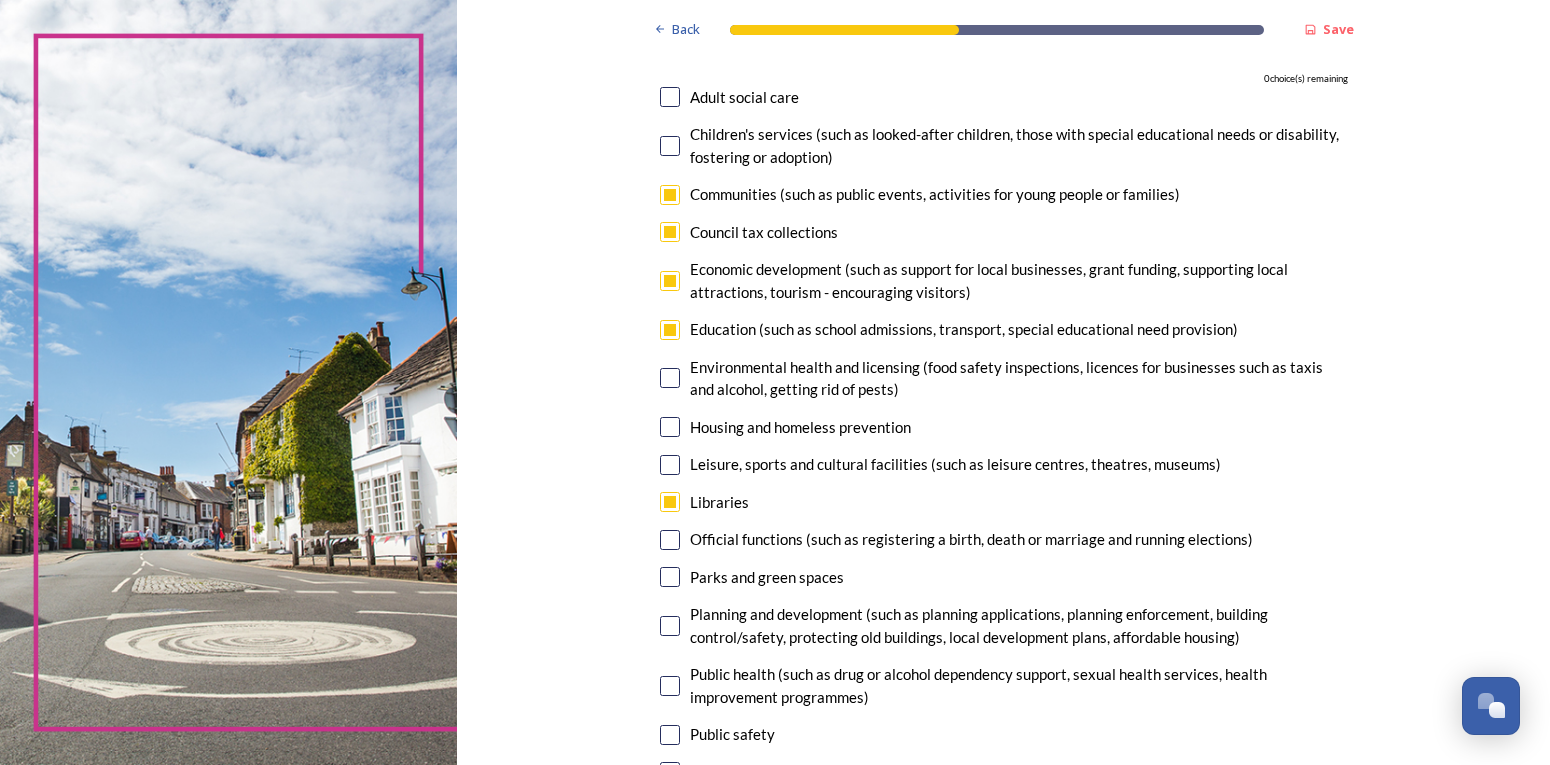 click at bounding box center (670, 577) 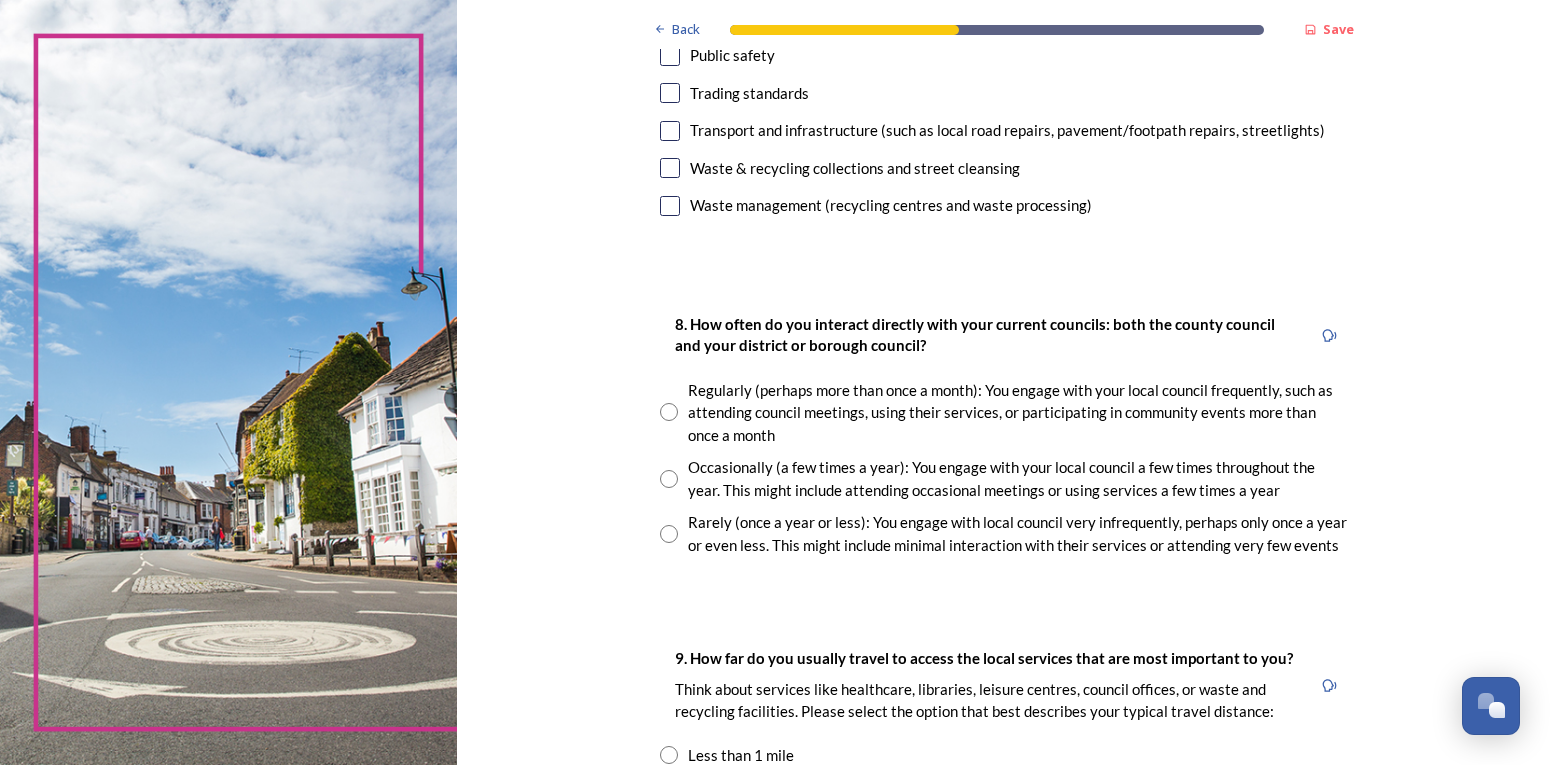 scroll, scrollTop: 900, scrollLeft: 0, axis: vertical 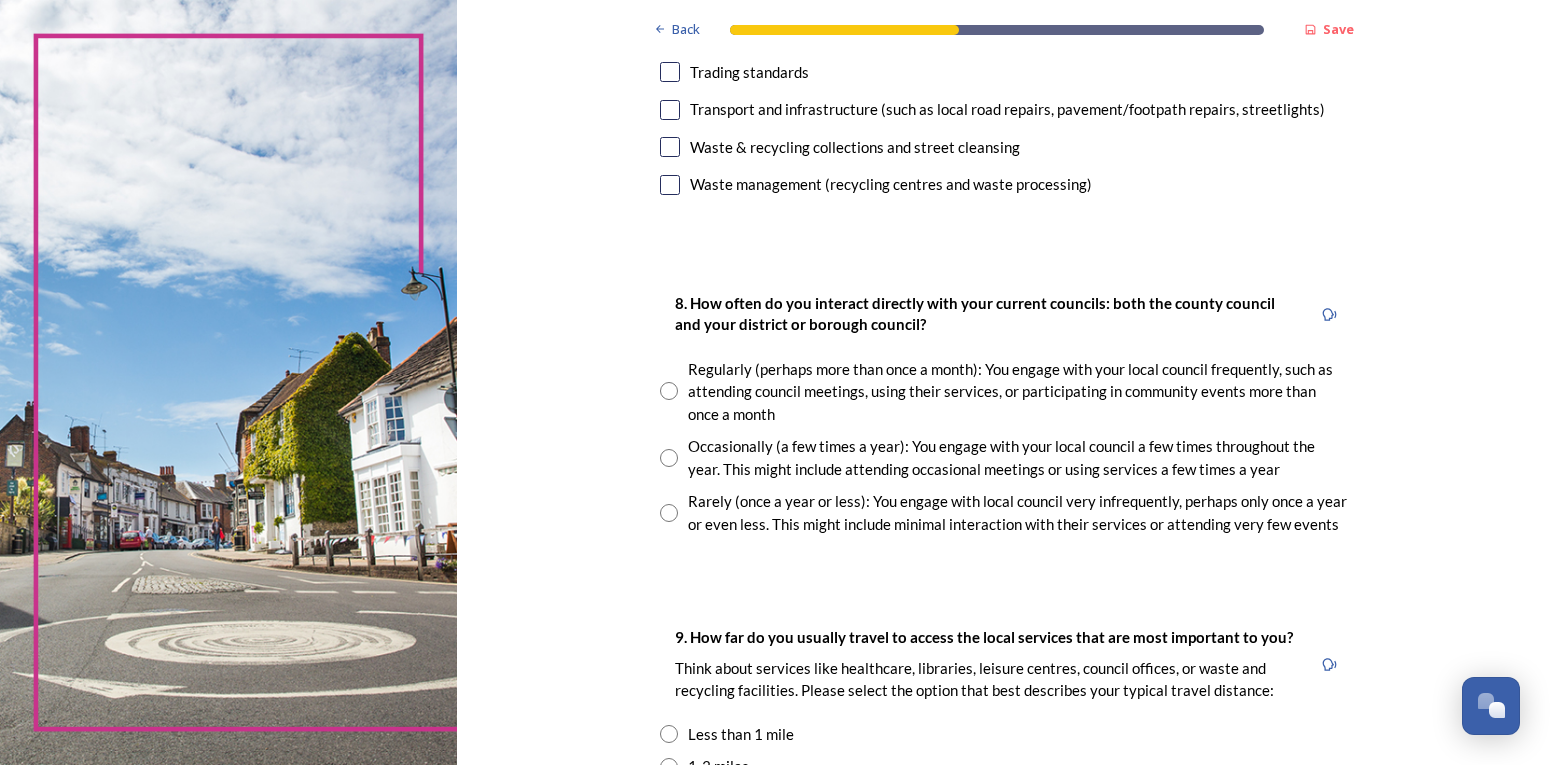 click at bounding box center [669, 458] 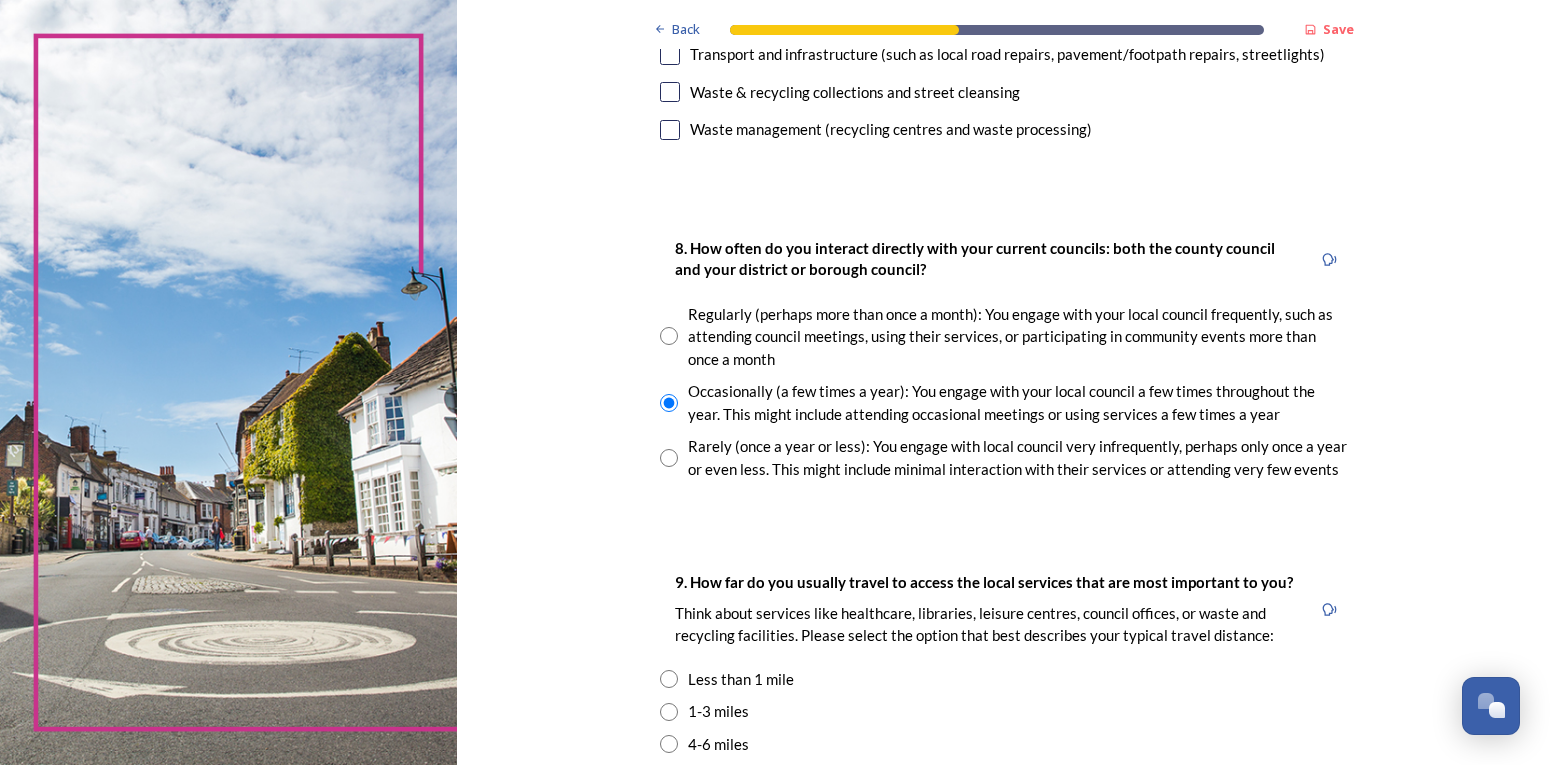 scroll, scrollTop: 1100, scrollLeft: 0, axis: vertical 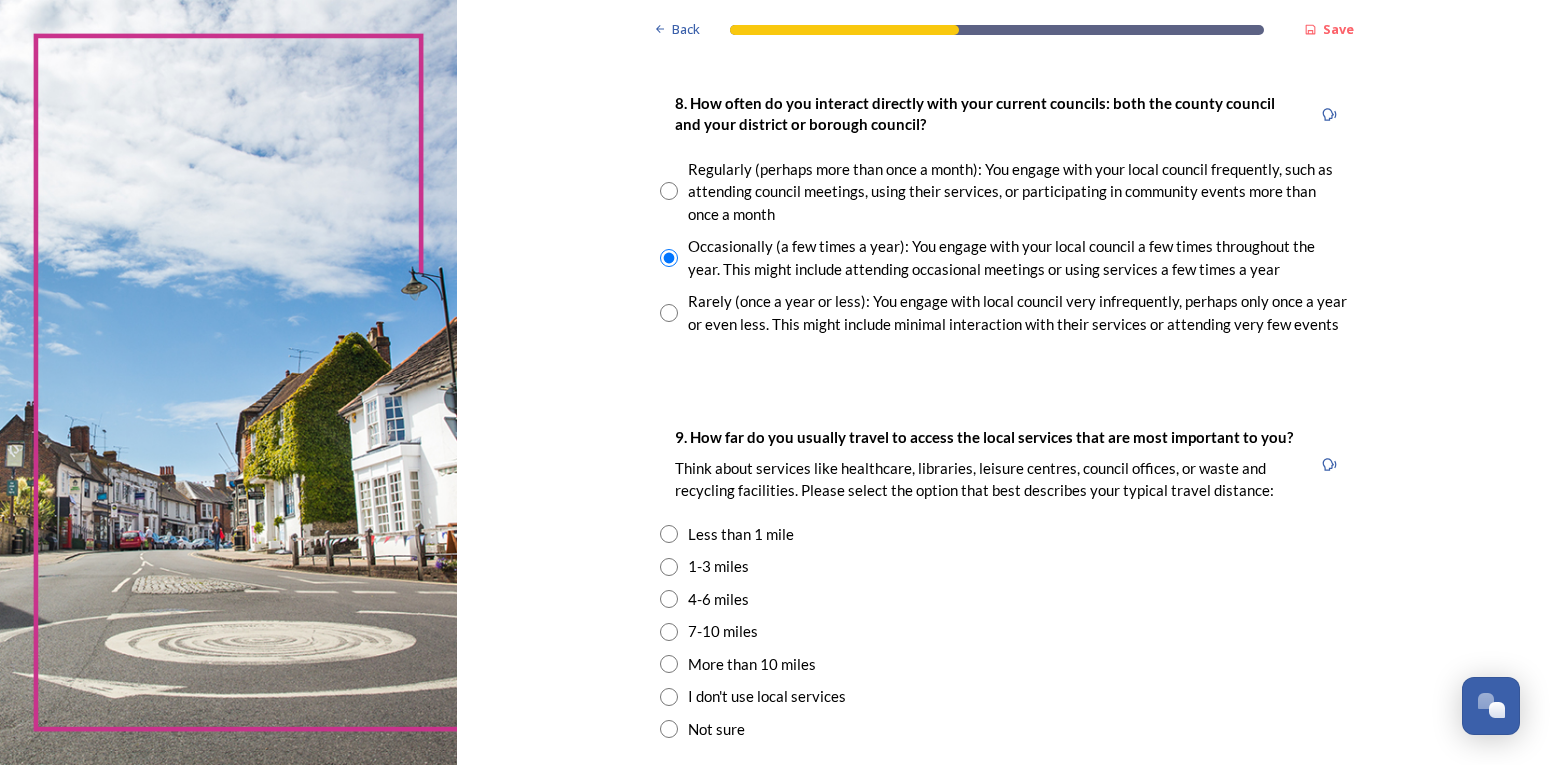 click at bounding box center [669, 534] 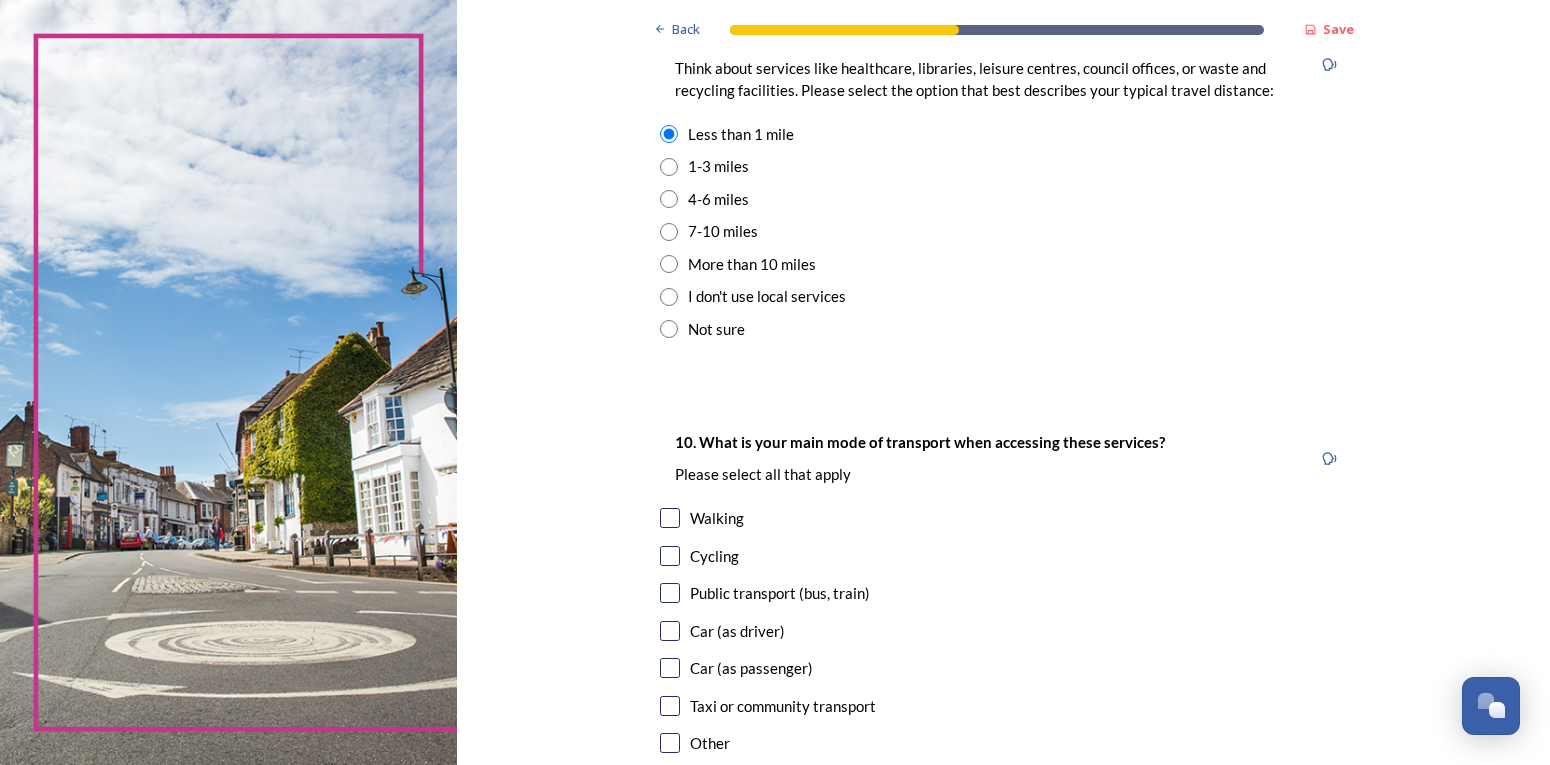 scroll, scrollTop: 1600, scrollLeft: 0, axis: vertical 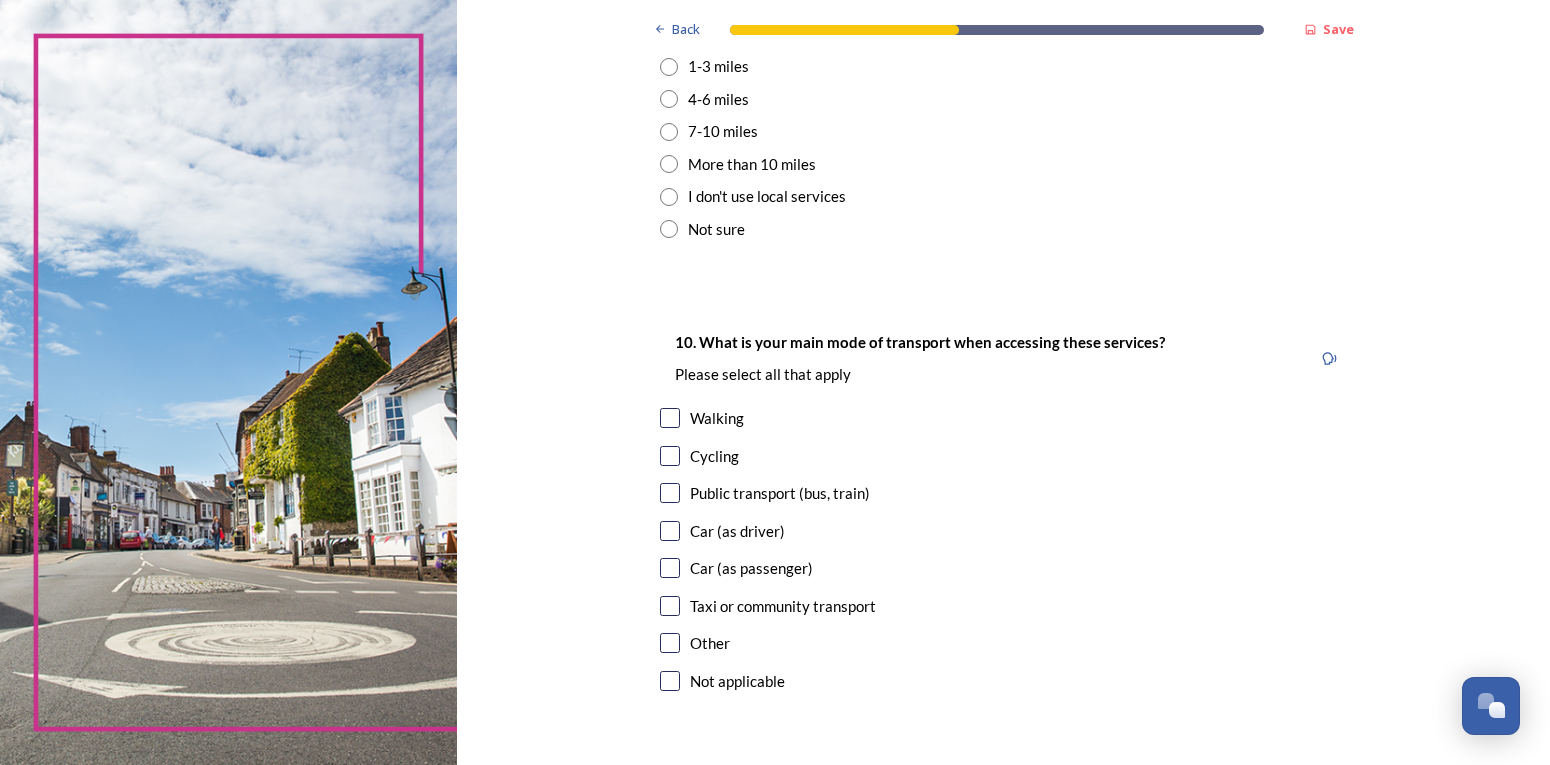 click at bounding box center (670, 418) 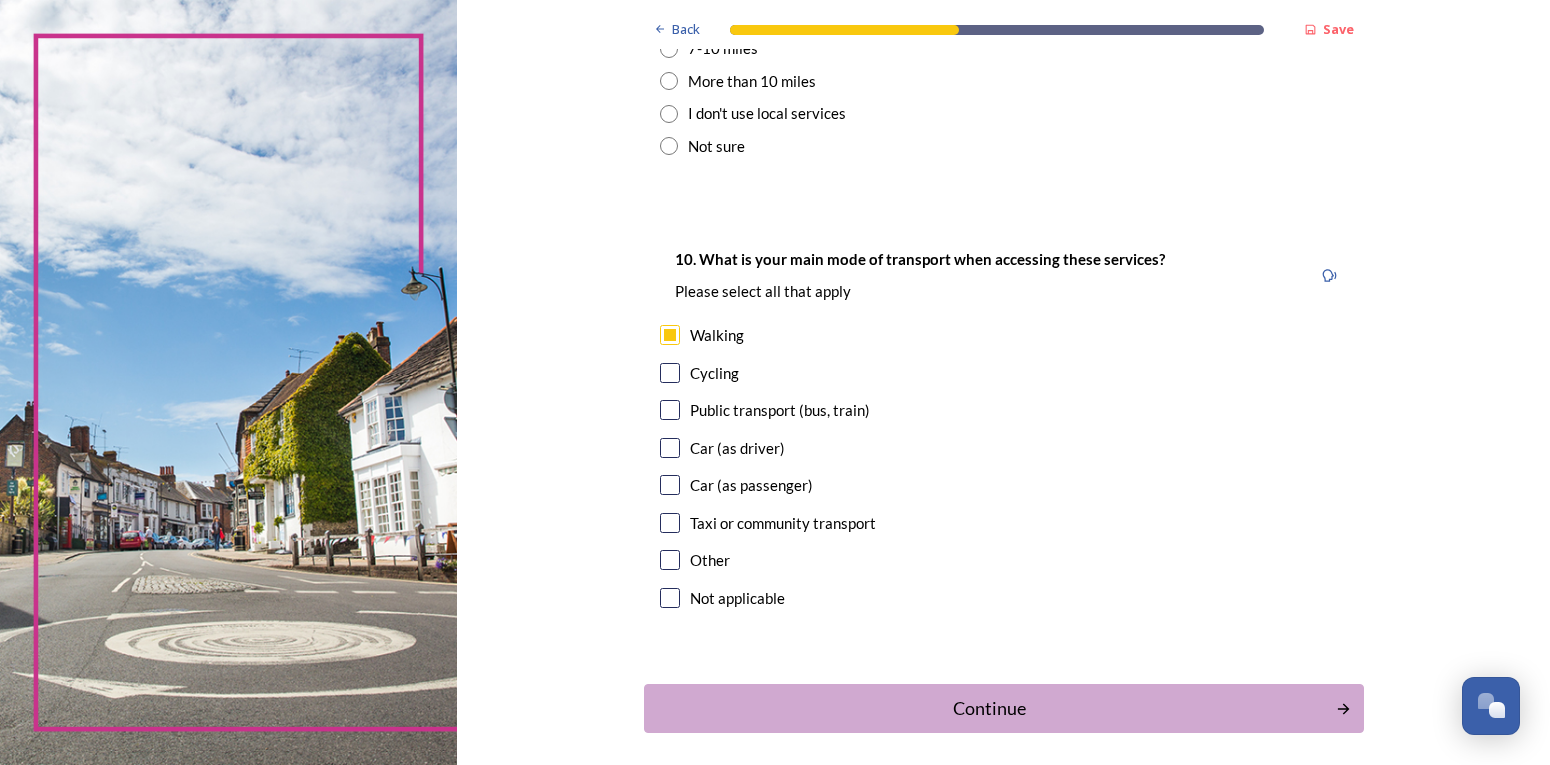 scroll, scrollTop: 1767, scrollLeft: 0, axis: vertical 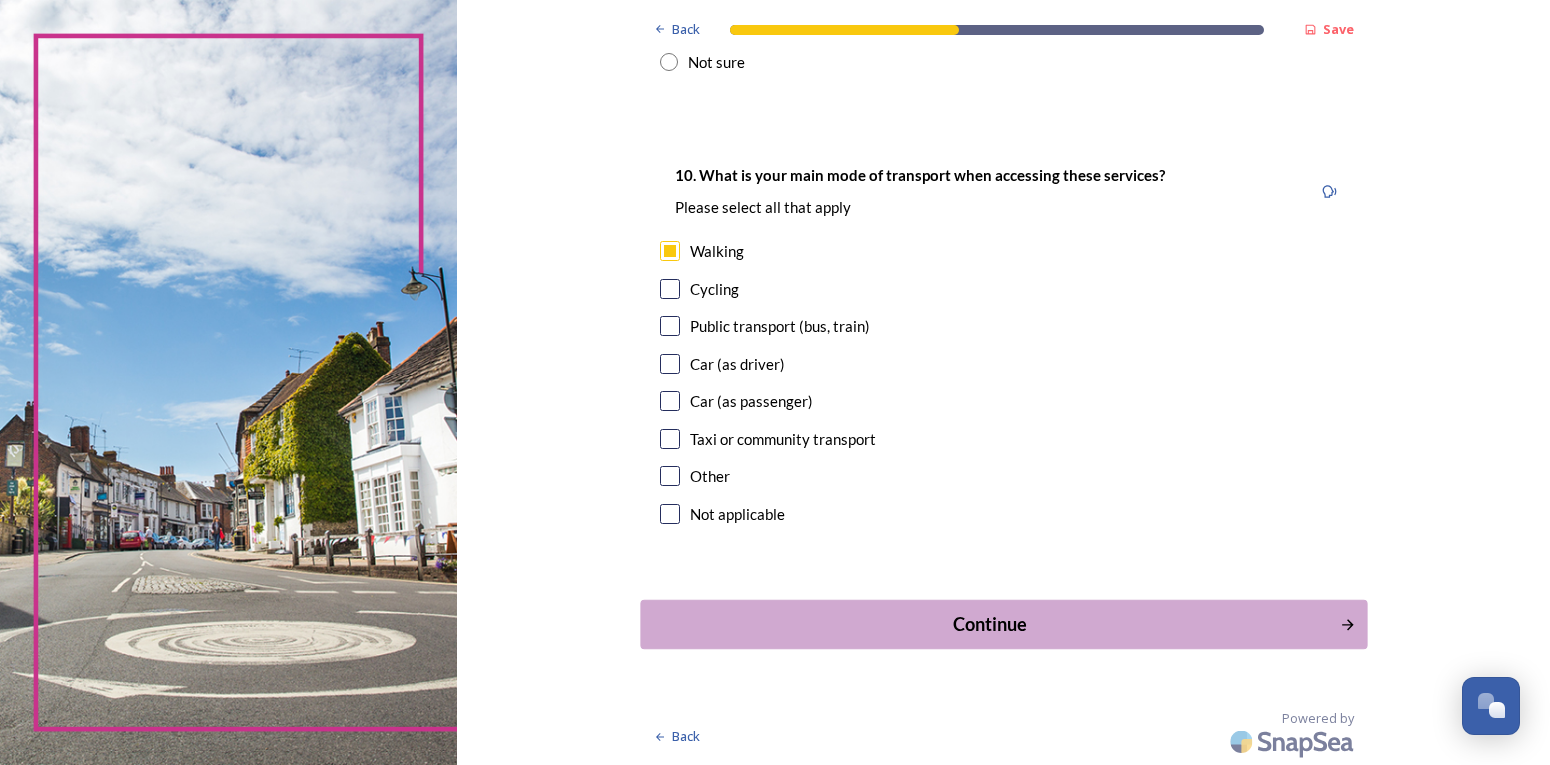 click on "Continue" at bounding box center (989, 624) 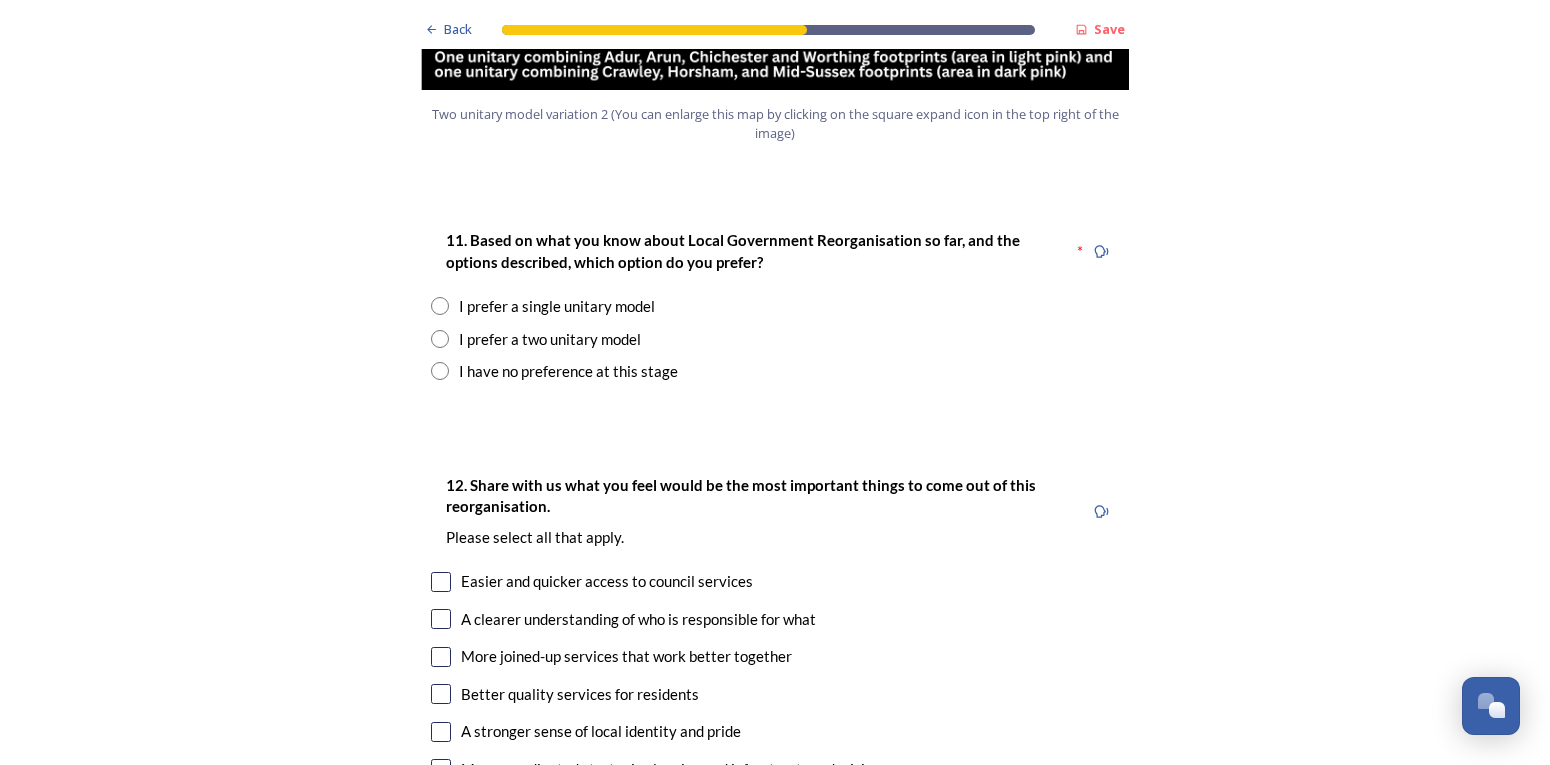 scroll, scrollTop: 2500, scrollLeft: 0, axis: vertical 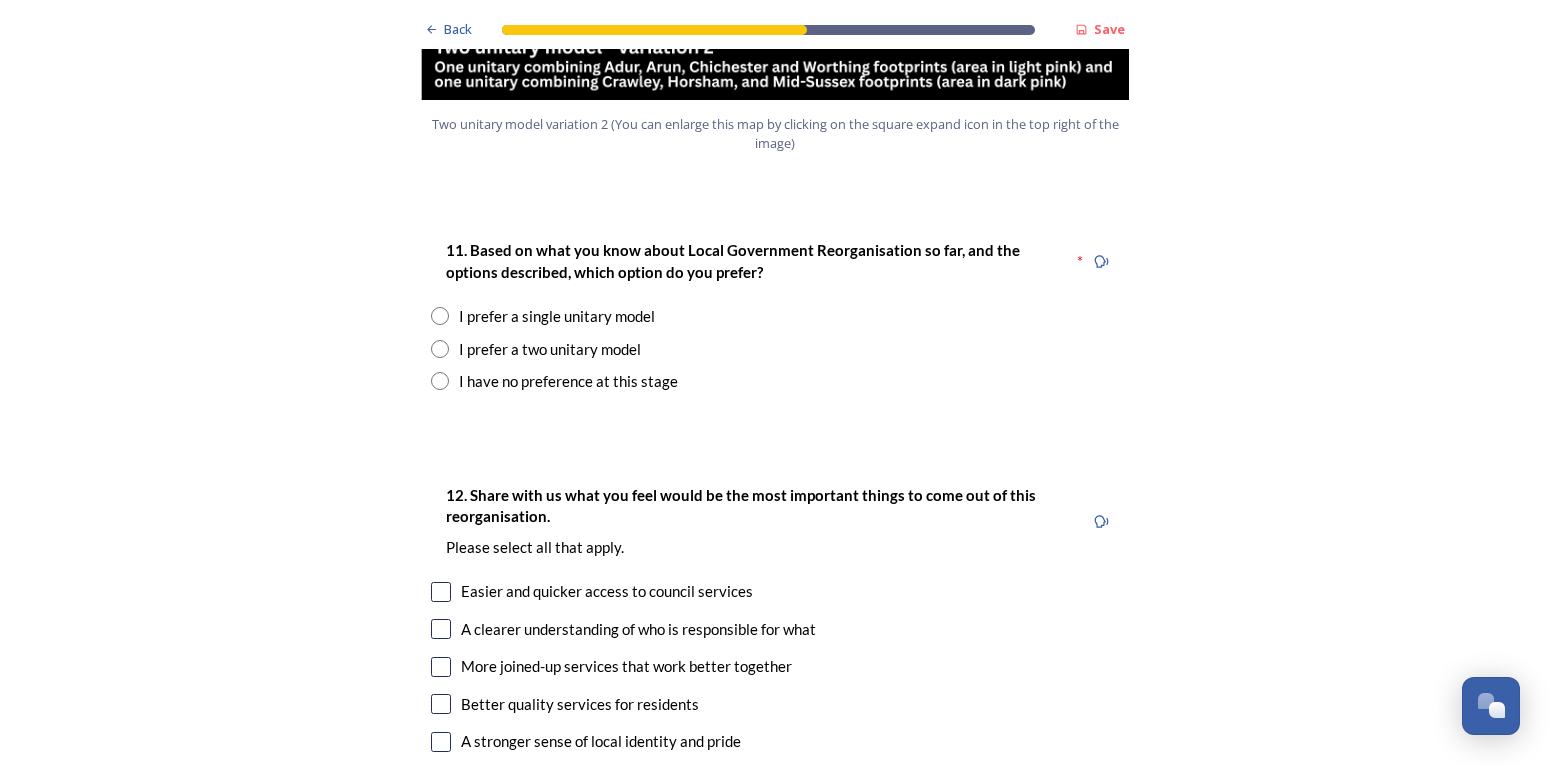 click at bounding box center (440, 349) 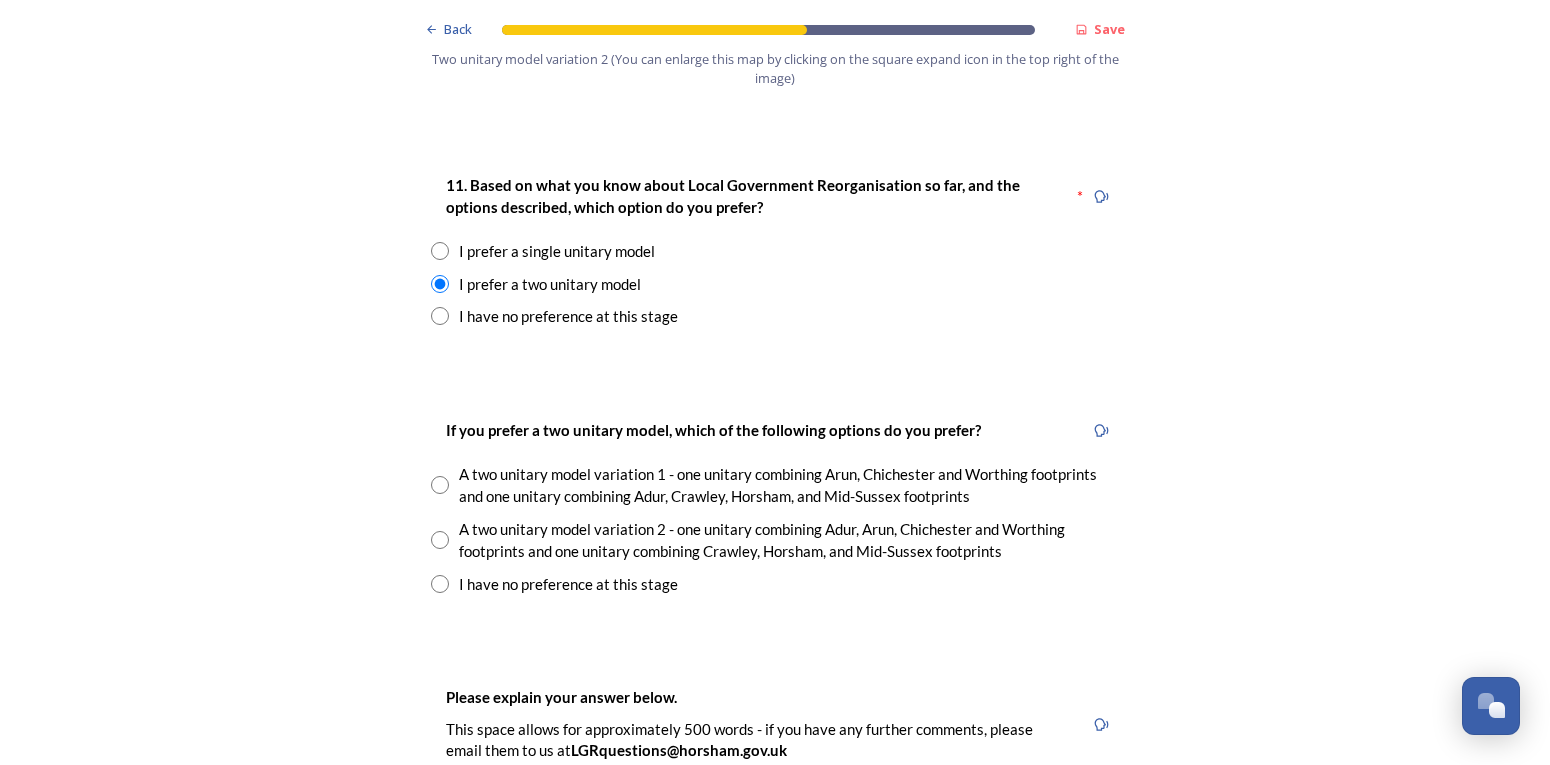 scroll, scrollTop: 2600, scrollLeft: 0, axis: vertical 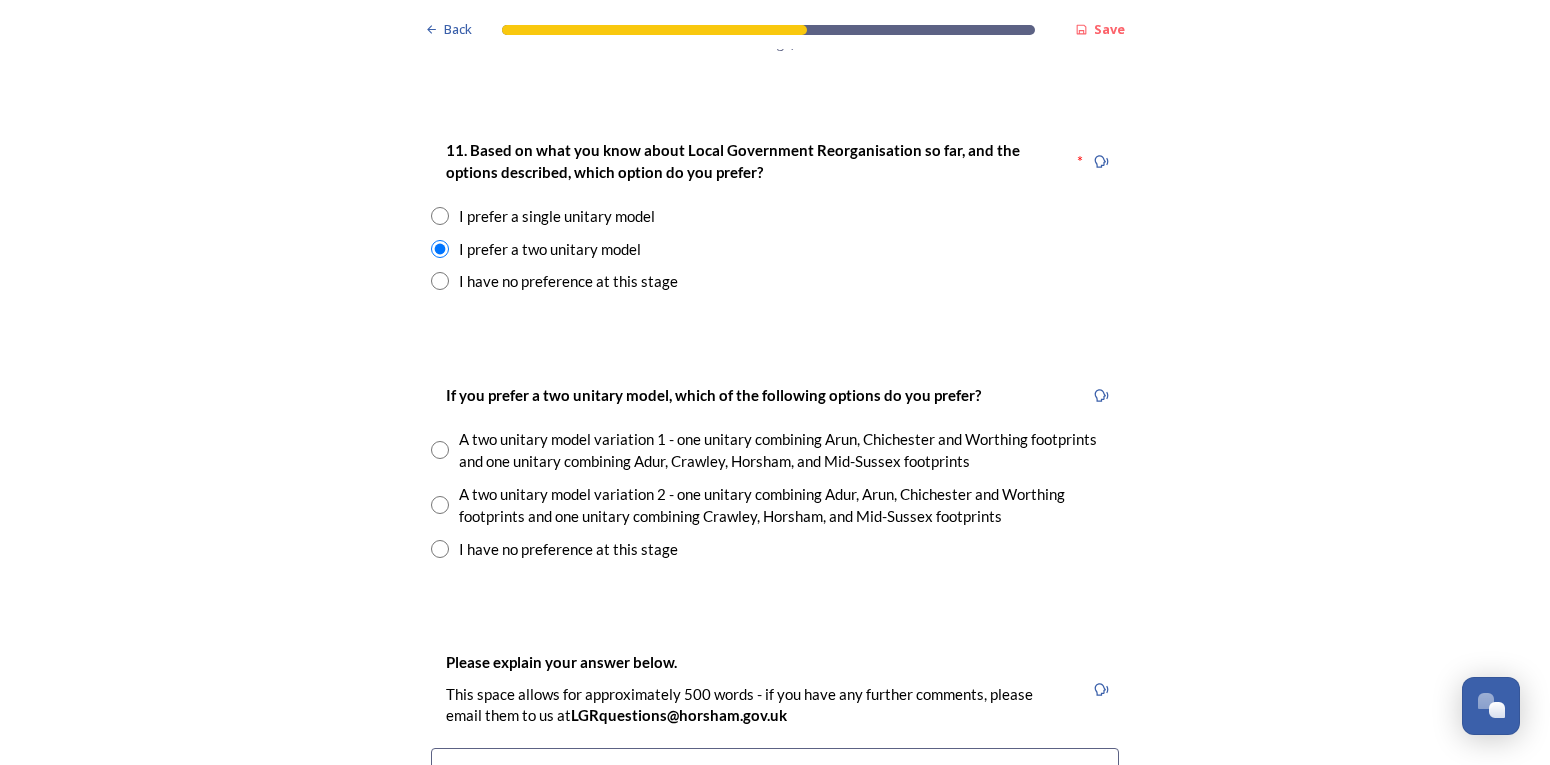 click at bounding box center [440, 505] 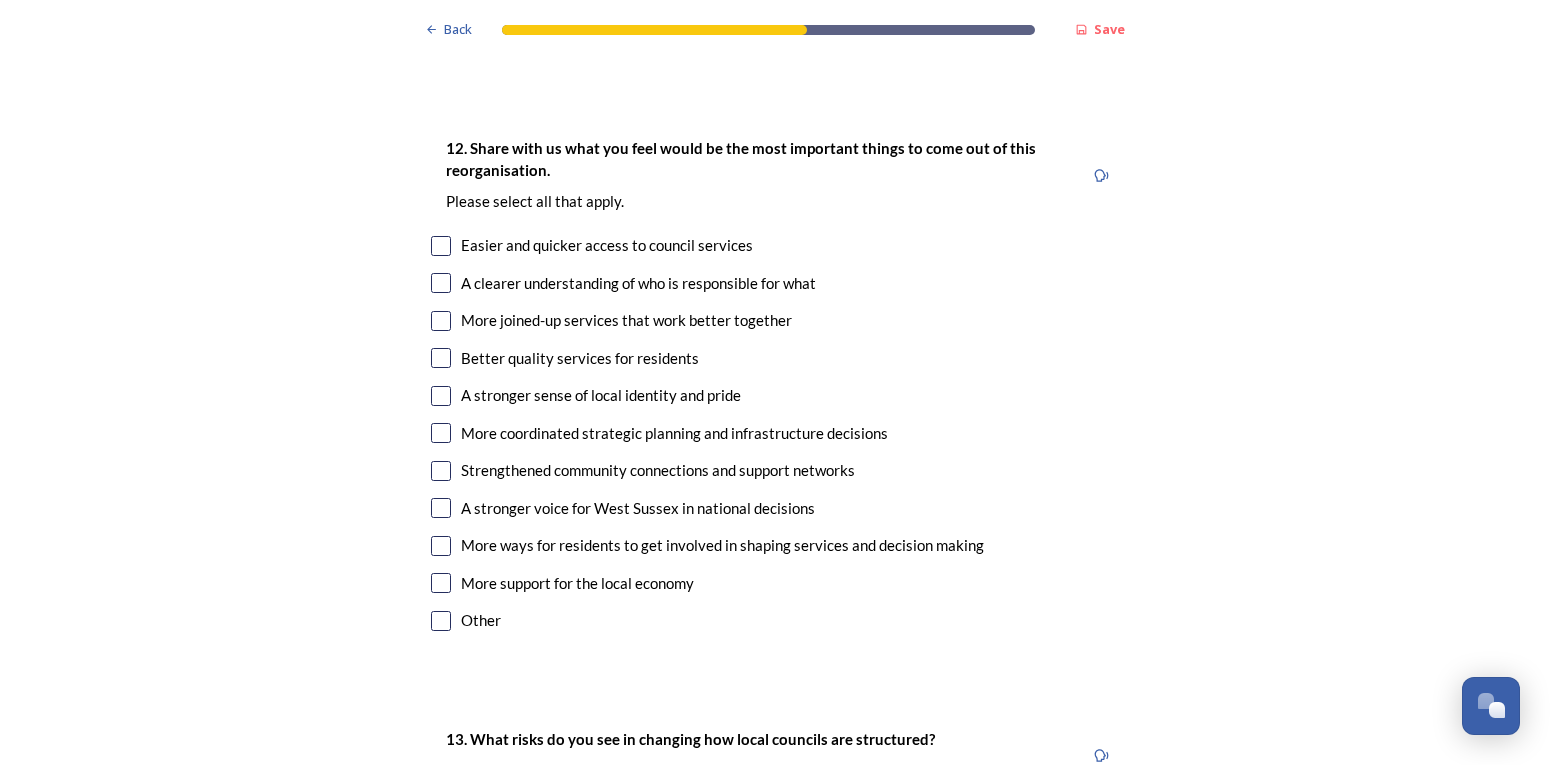scroll, scrollTop: 3600, scrollLeft: 0, axis: vertical 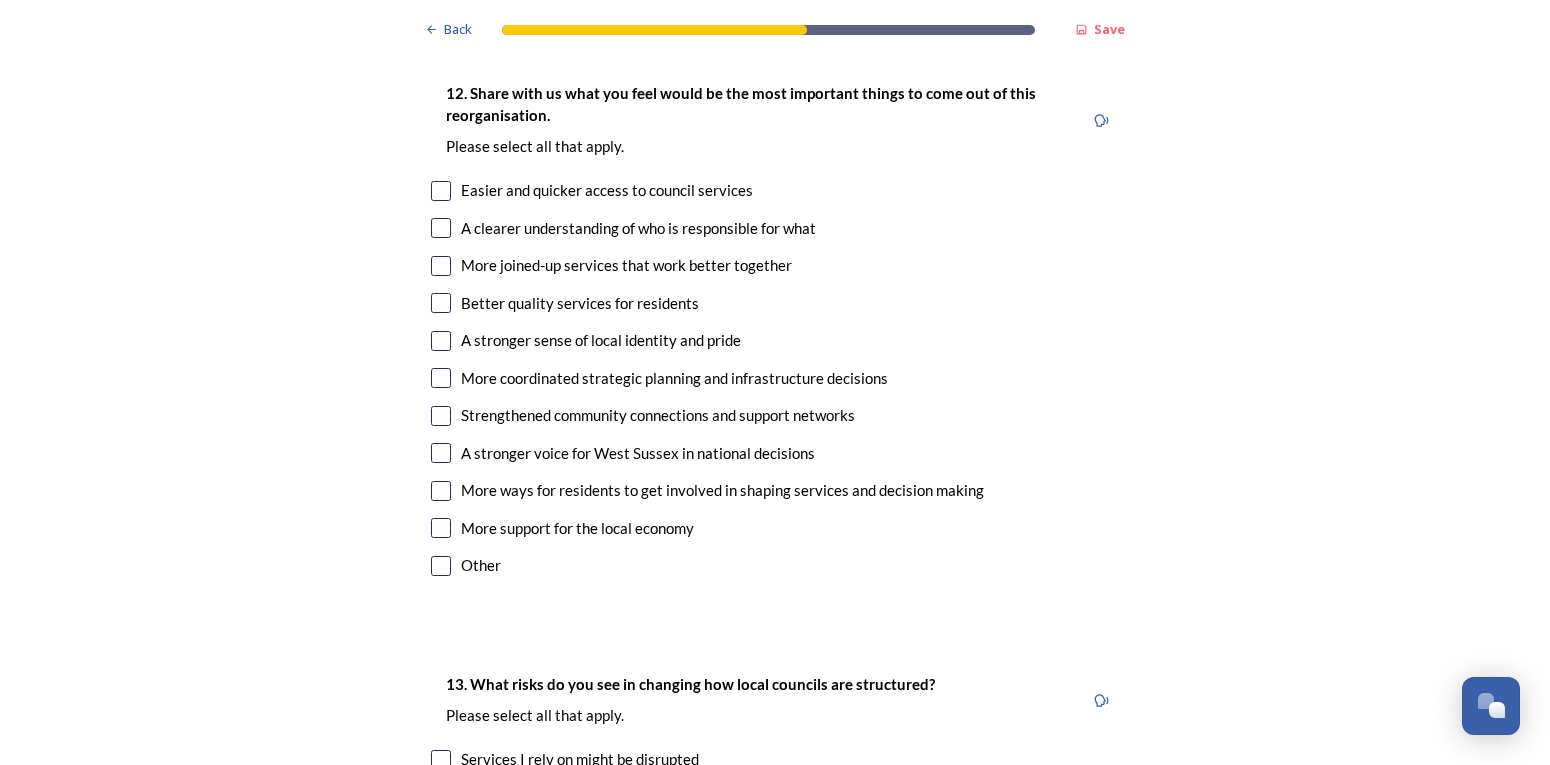 click on "A clearer understanding of who is responsible for what" at bounding box center [775, 228] 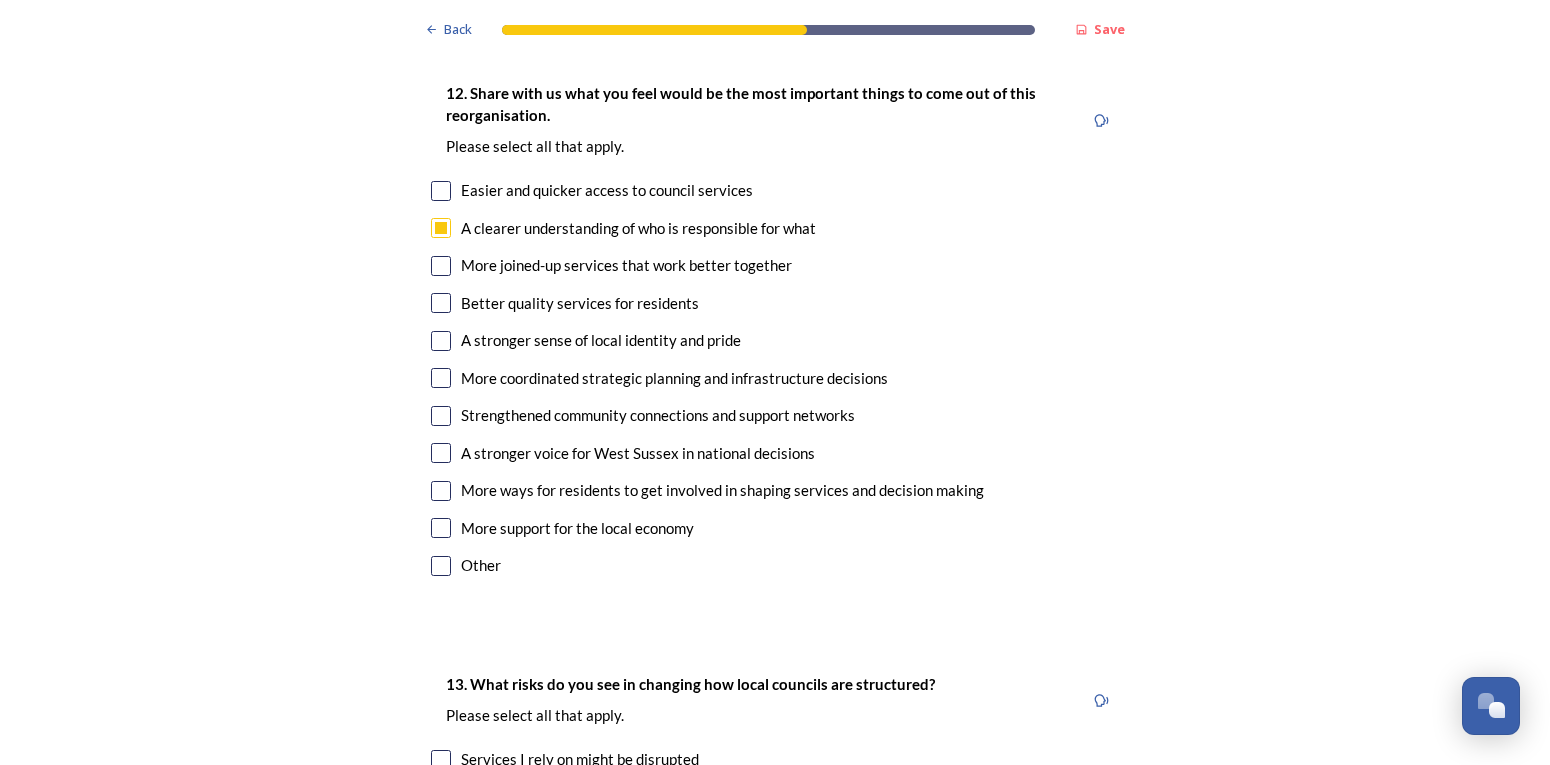 checkbox on "true" 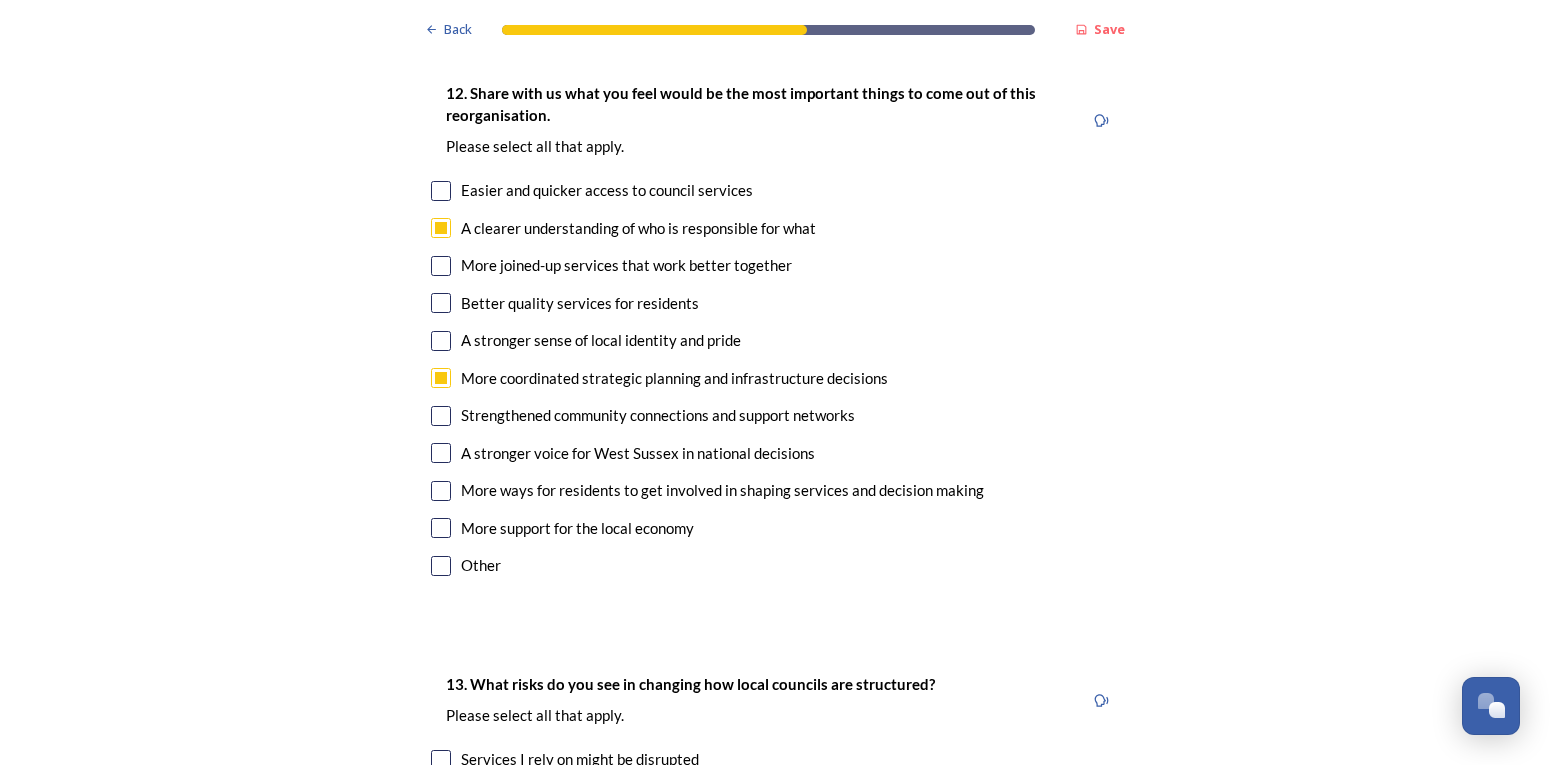 click at bounding box center (441, 453) 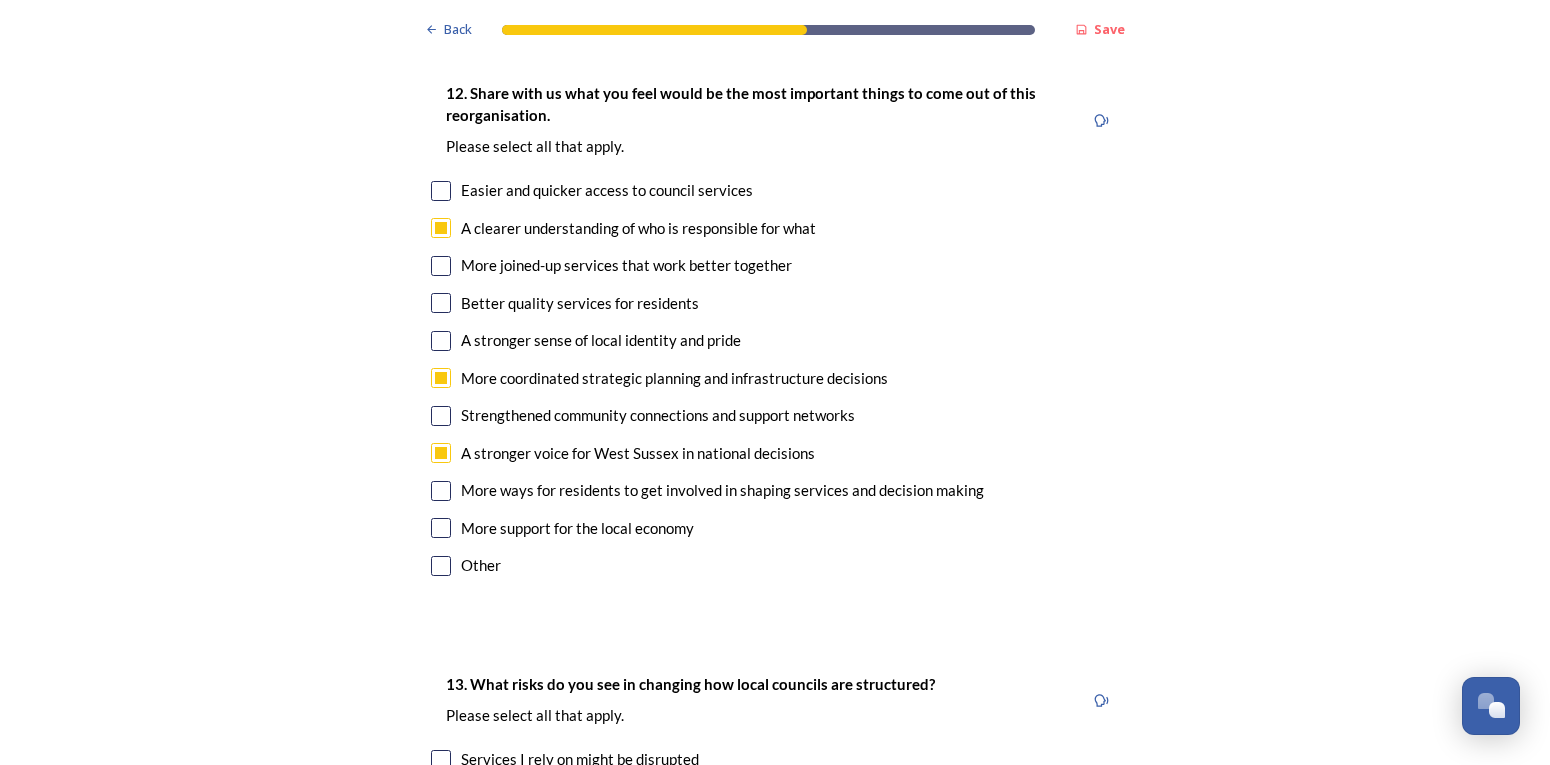 click at bounding box center [441, 491] 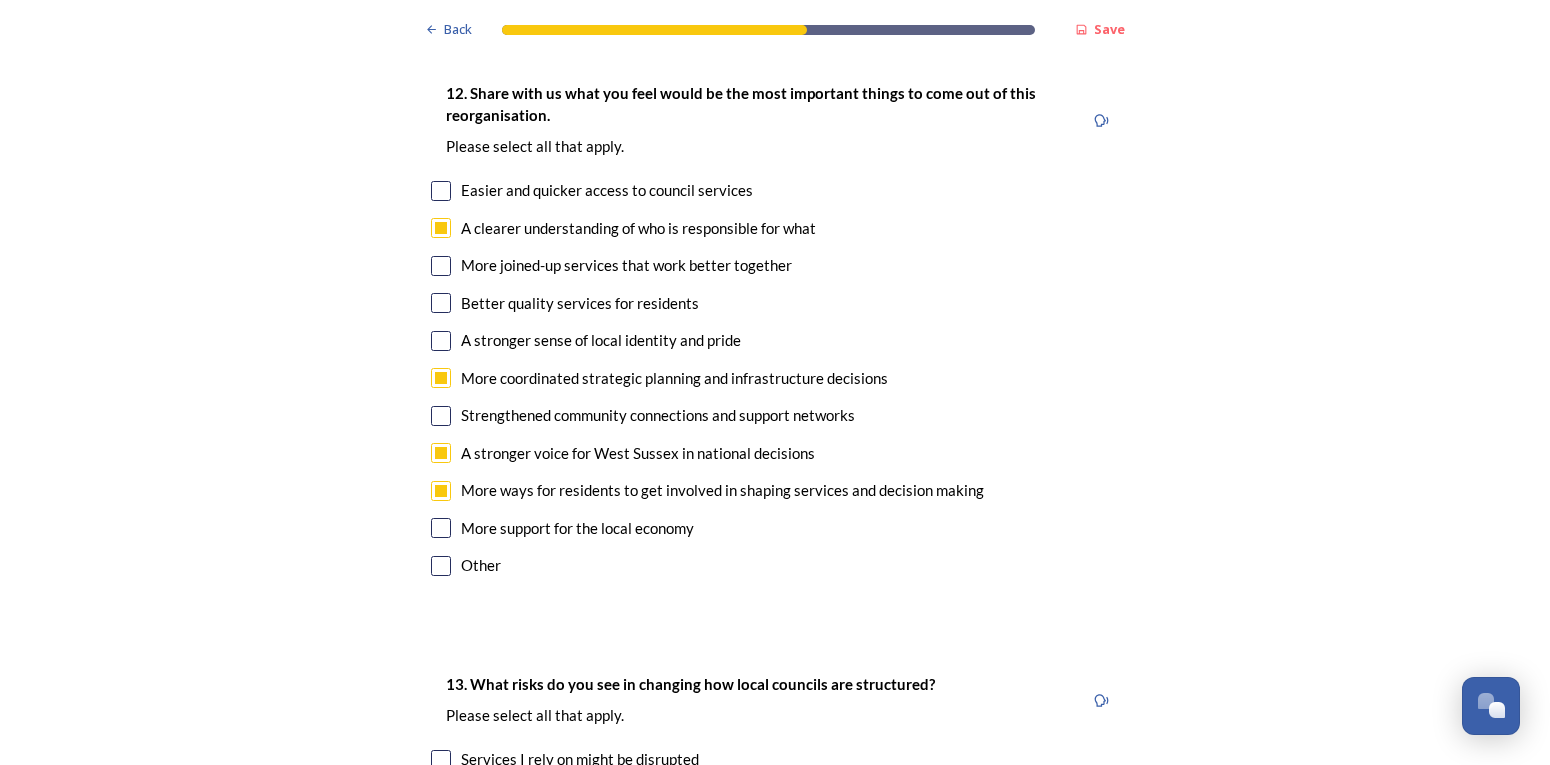 click at bounding box center [441, 528] 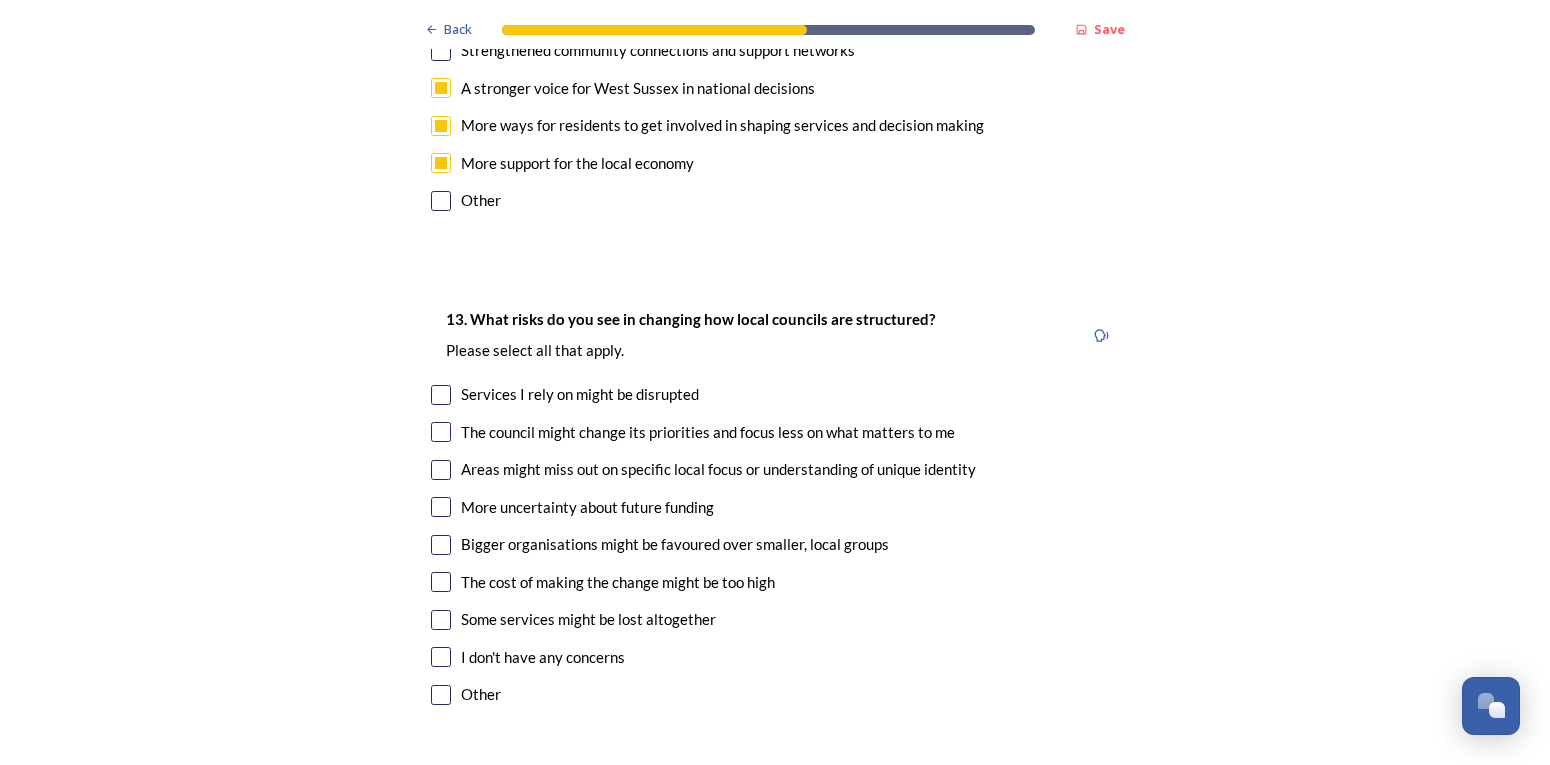 scroll, scrollTop: 4000, scrollLeft: 0, axis: vertical 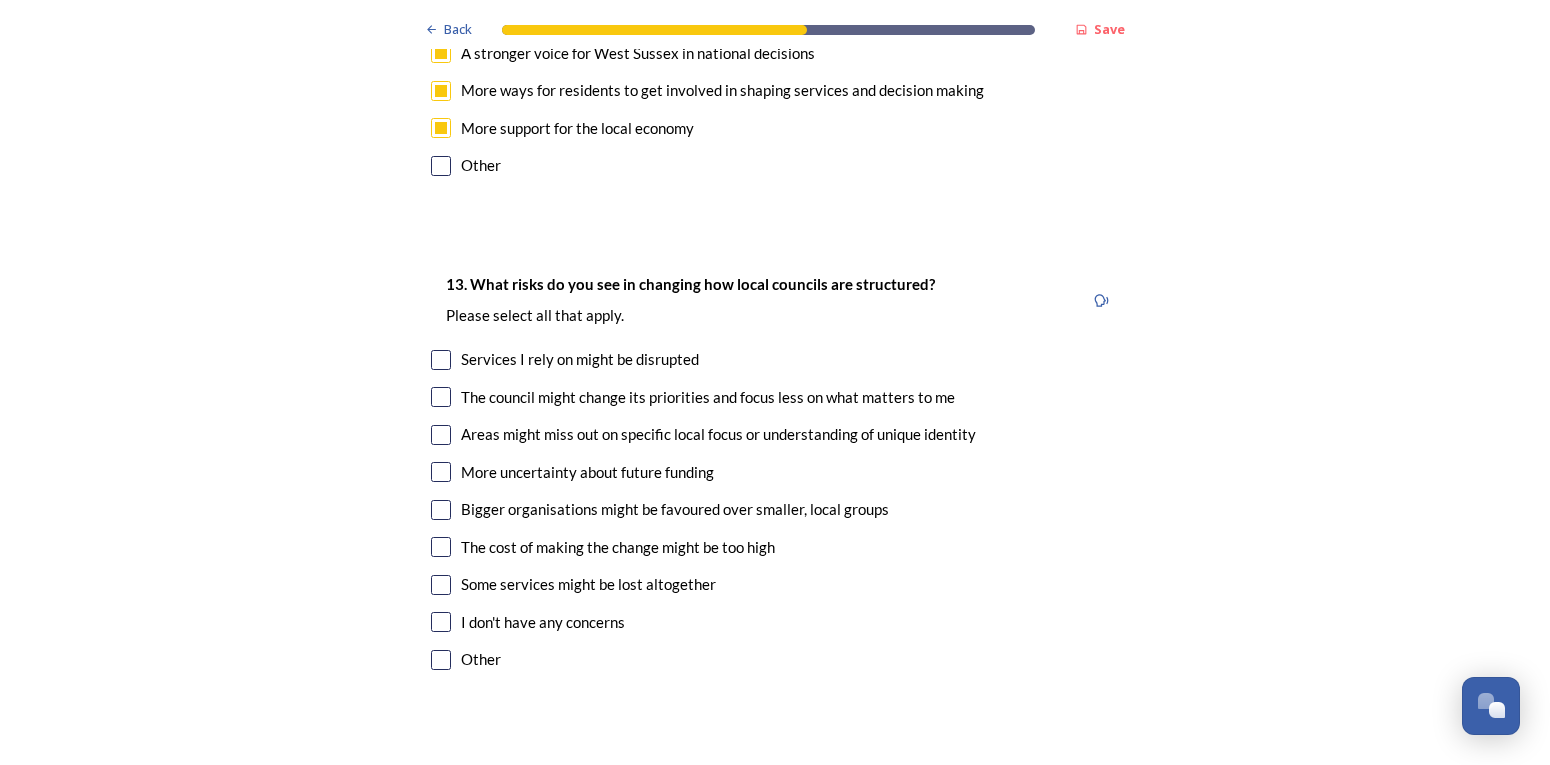click at bounding box center [441, 397] 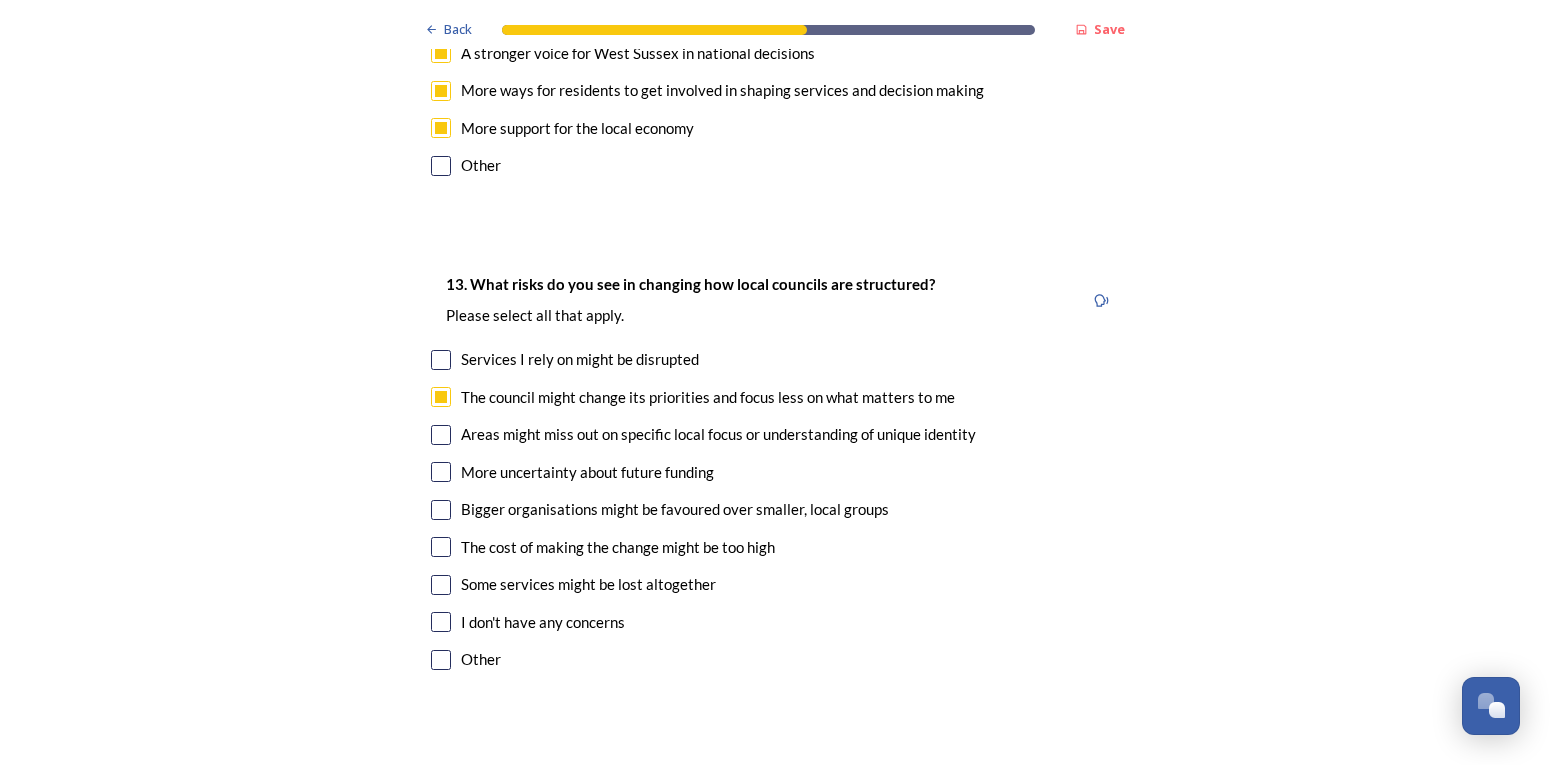 click at bounding box center [441, 360] 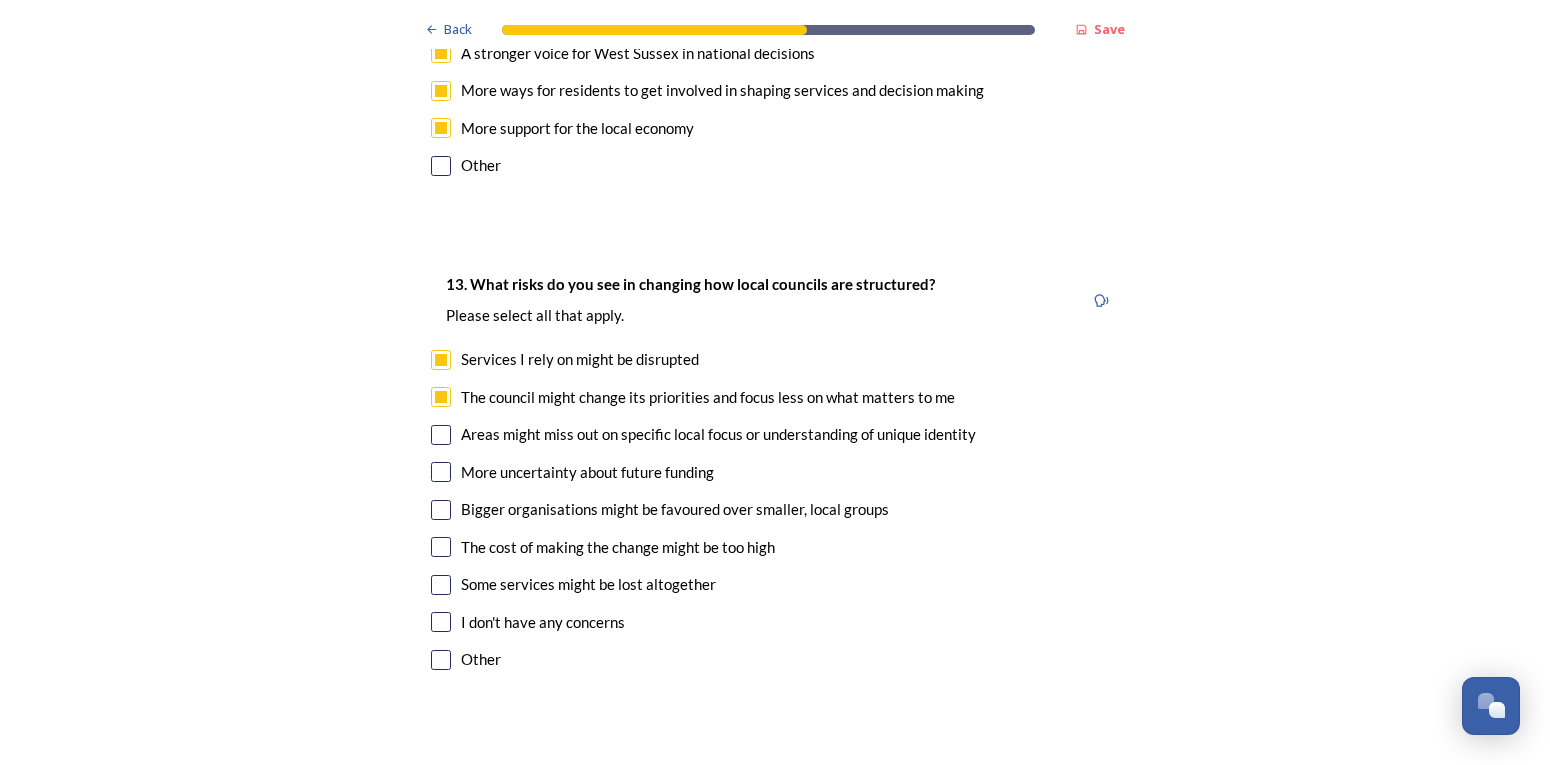 click at bounding box center (441, 435) 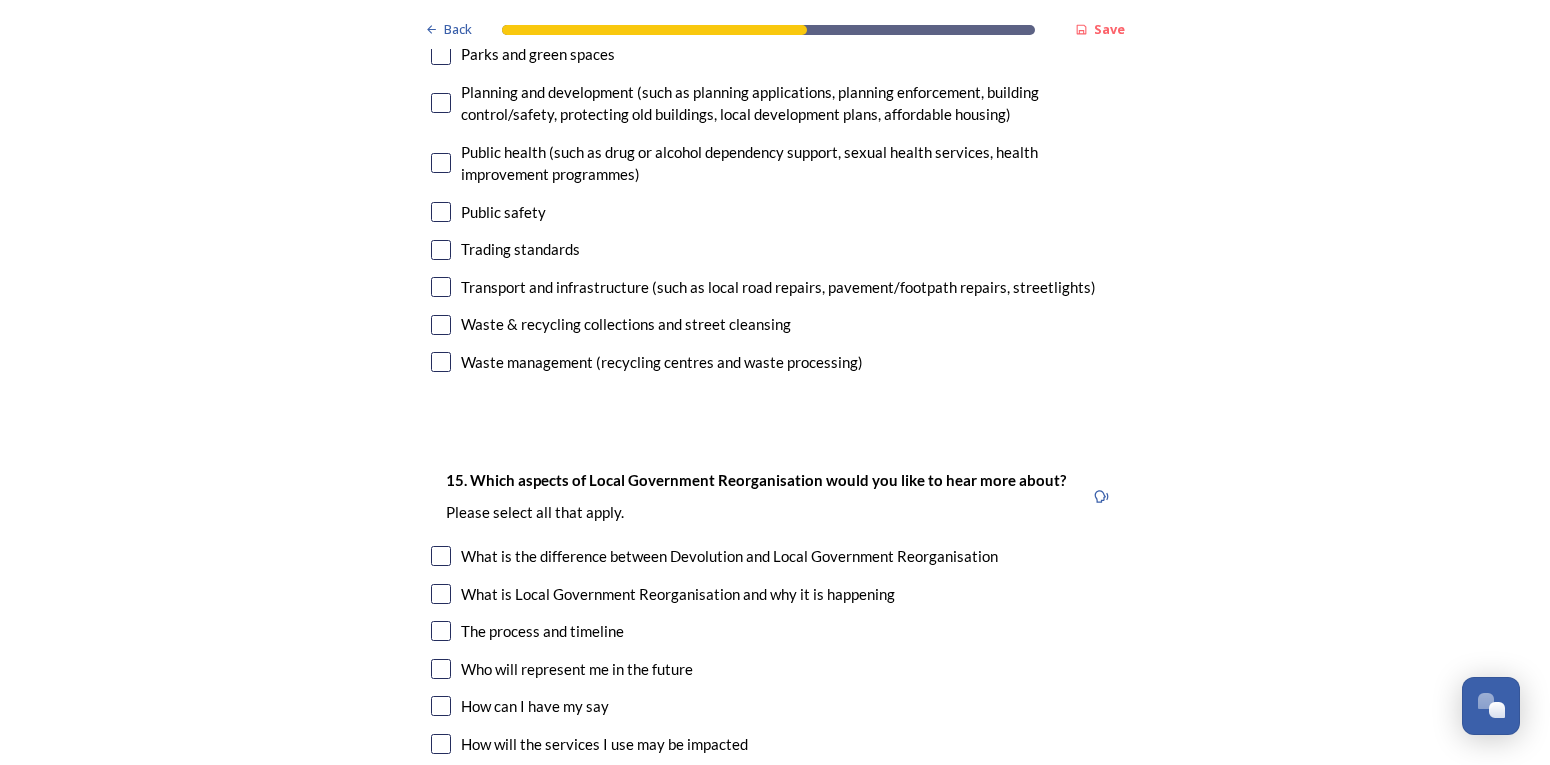 scroll, scrollTop: 5400, scrollLeft: 0, axis: vertical 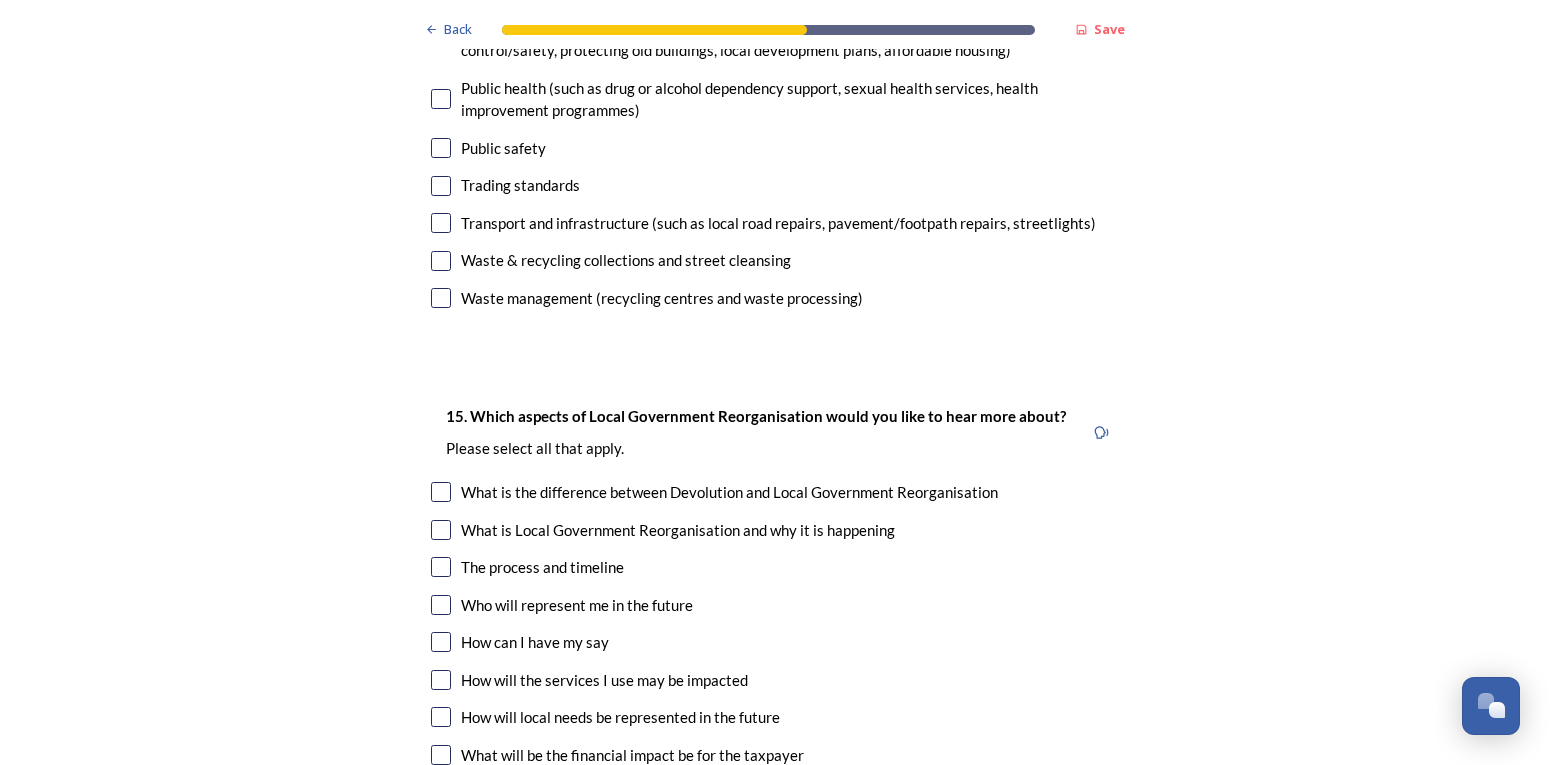 click at bounding box center [441, 298] 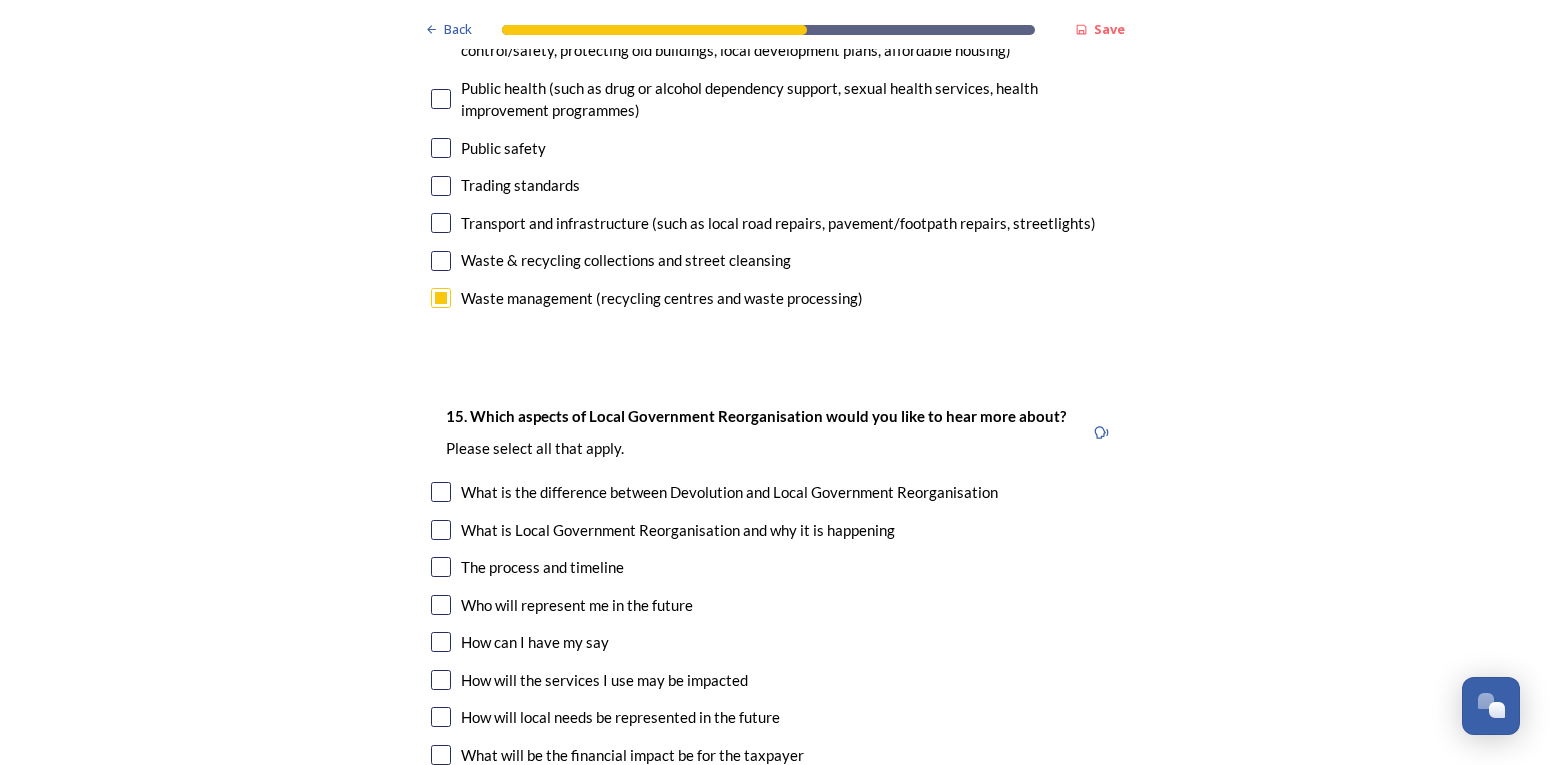 click at bounding box center (441, 261) 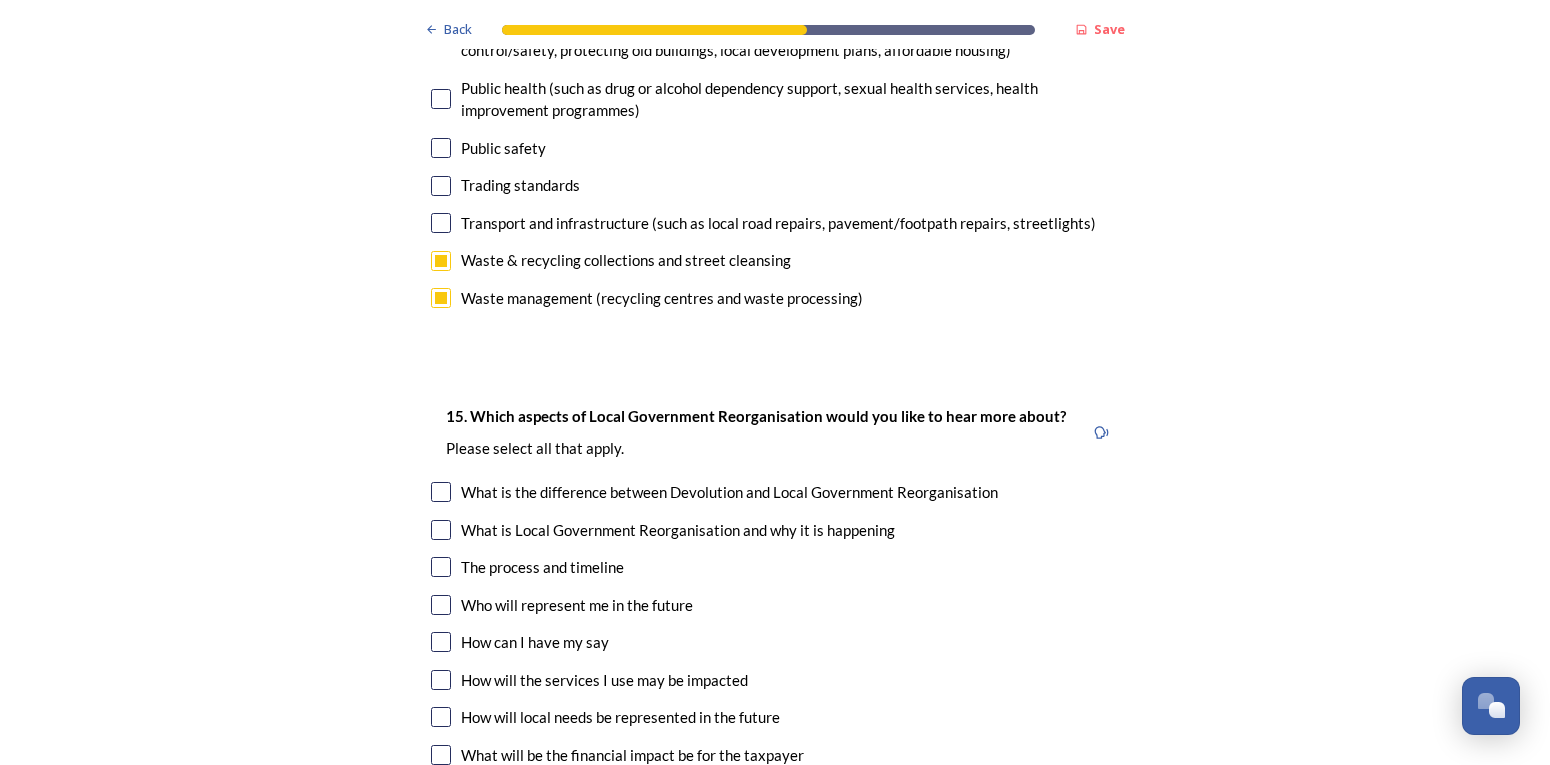 click at bounding box center (441, 223) 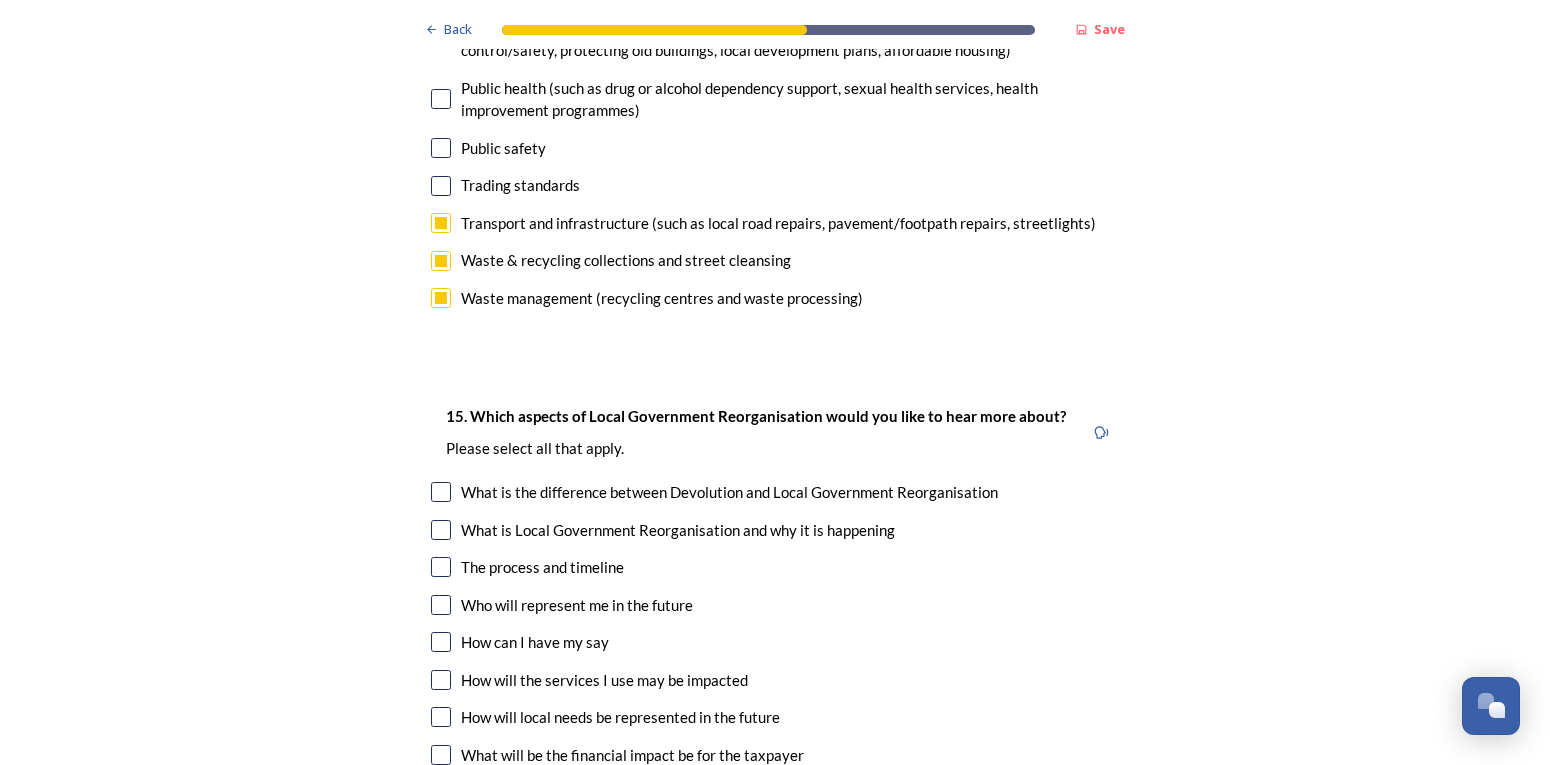 click at bounding box center (441, 148) 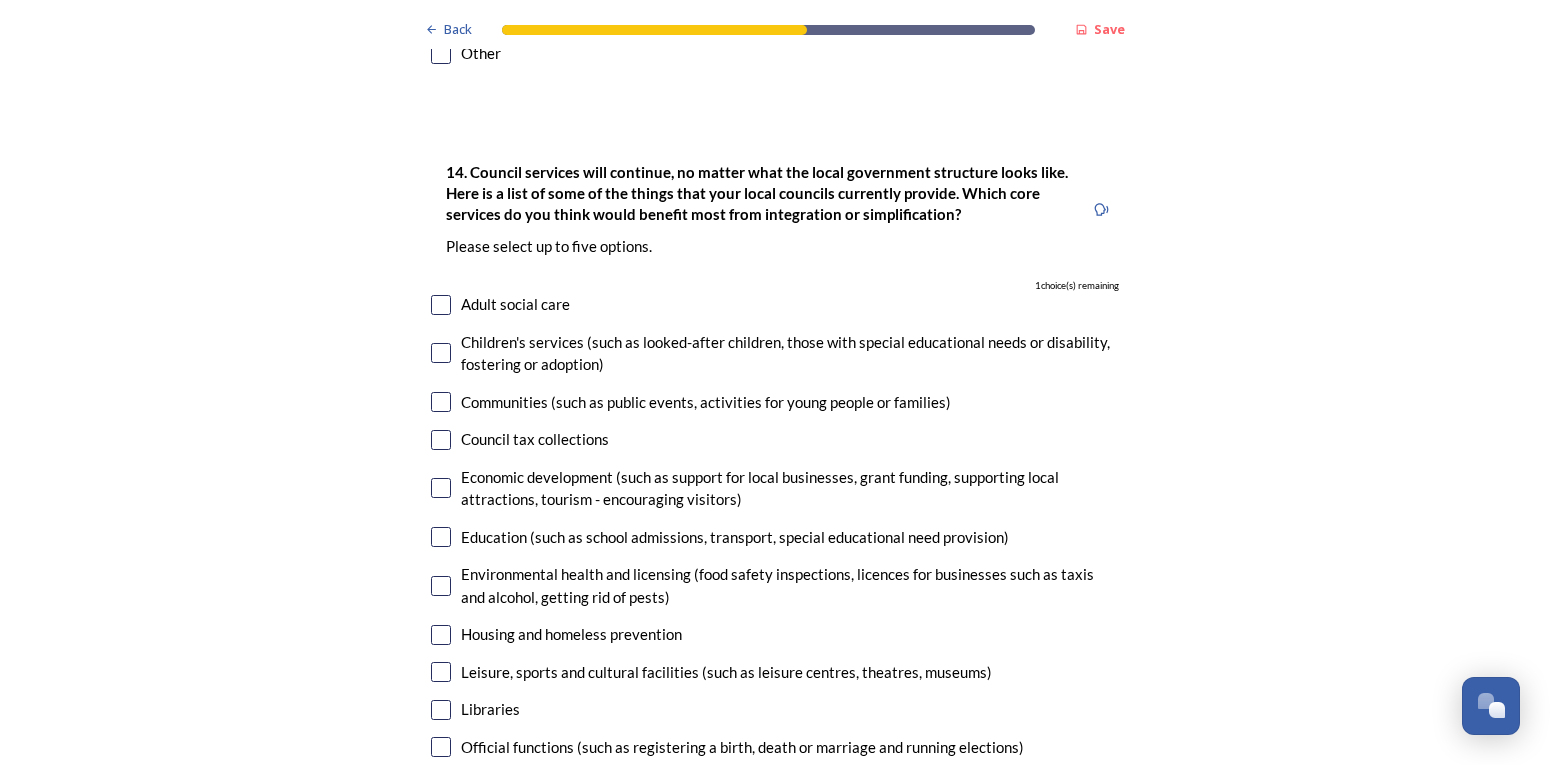 scroll, scrollTop: 4600, scrollLeft: 0, axis: vertical 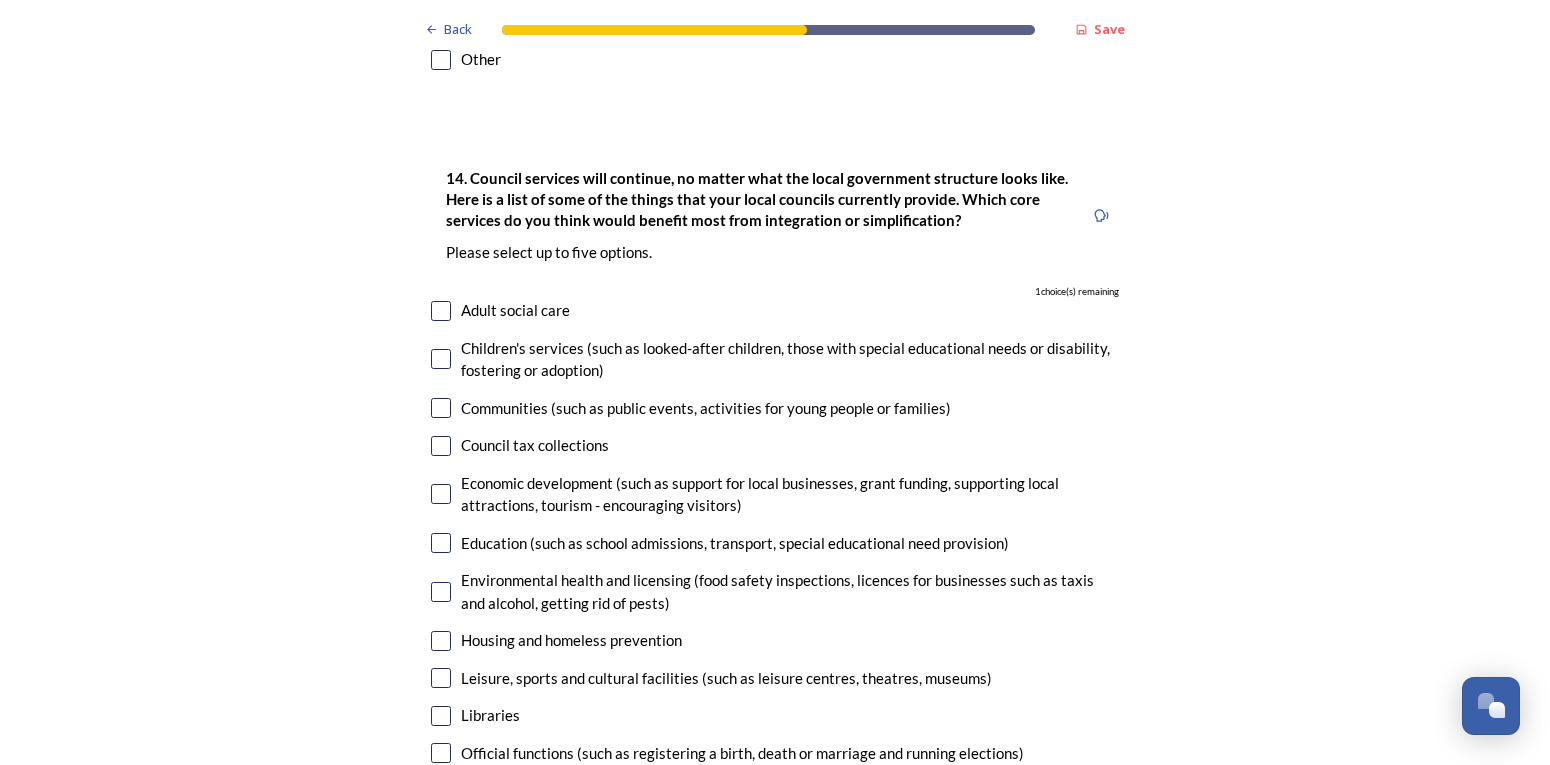 click at bounding box center (441, 408) 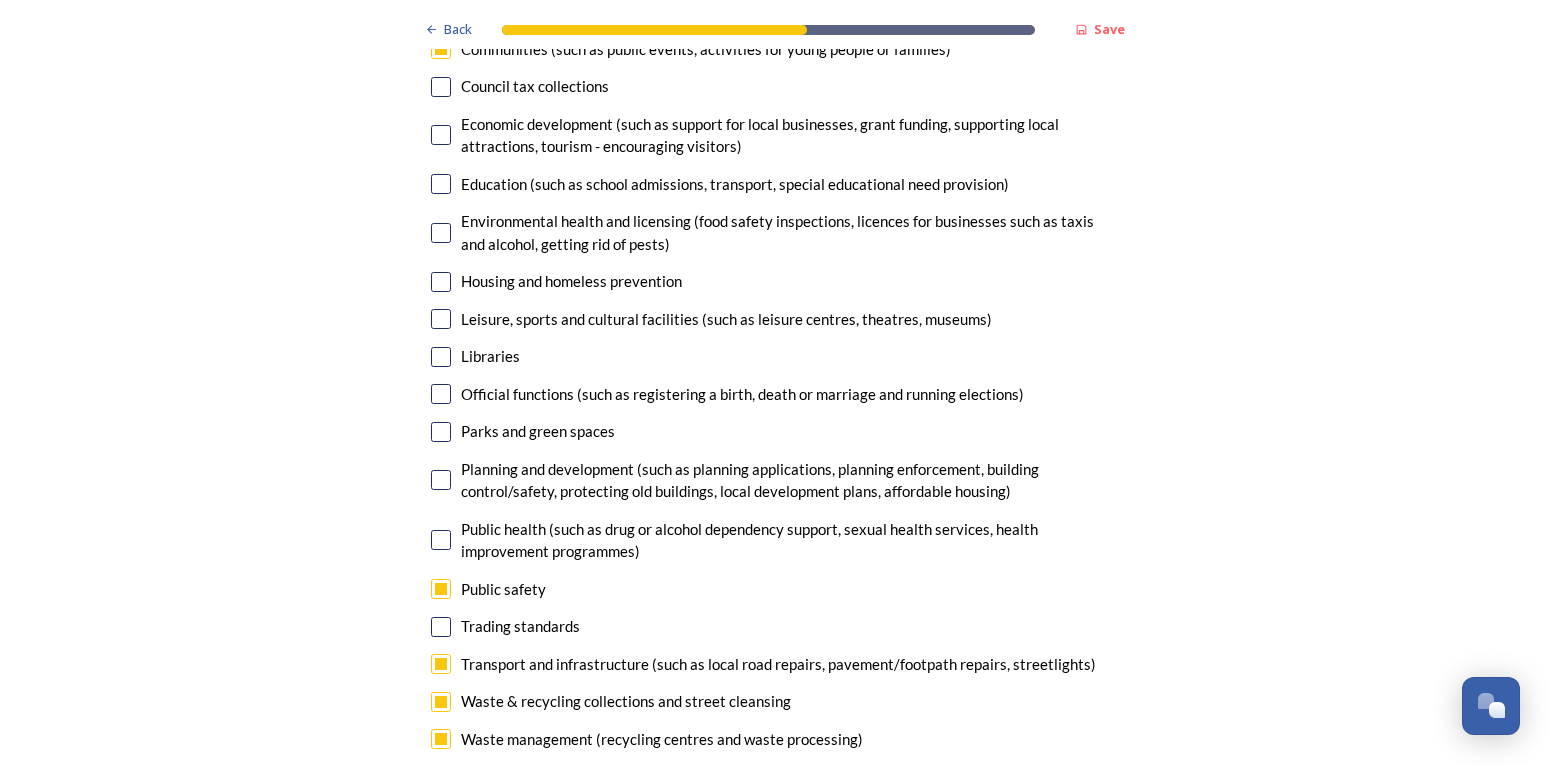 scroll, scrollTop: 5100, scrollLeft: 0, axis: vertical 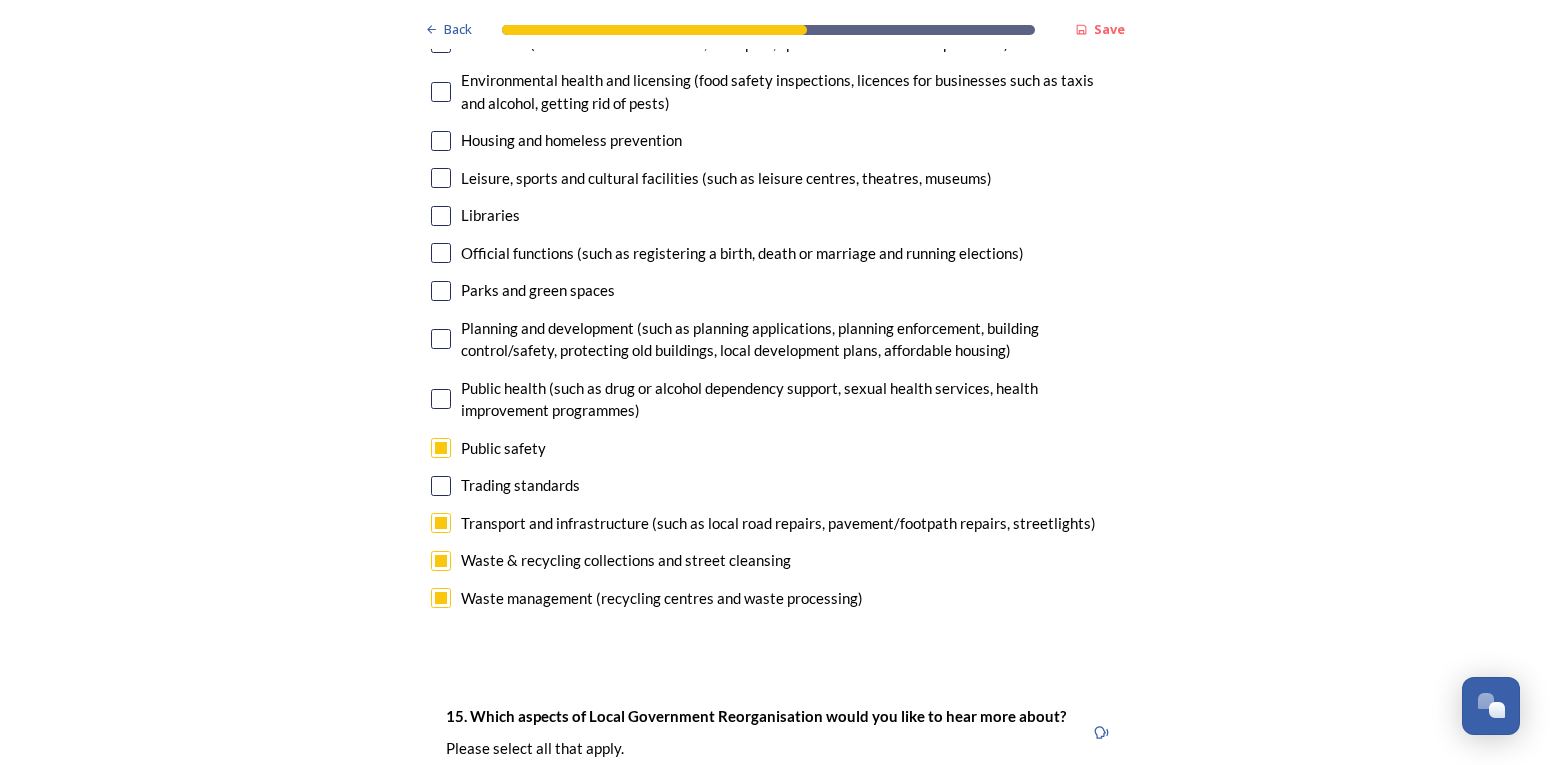 click at bounding box center [441, 141] 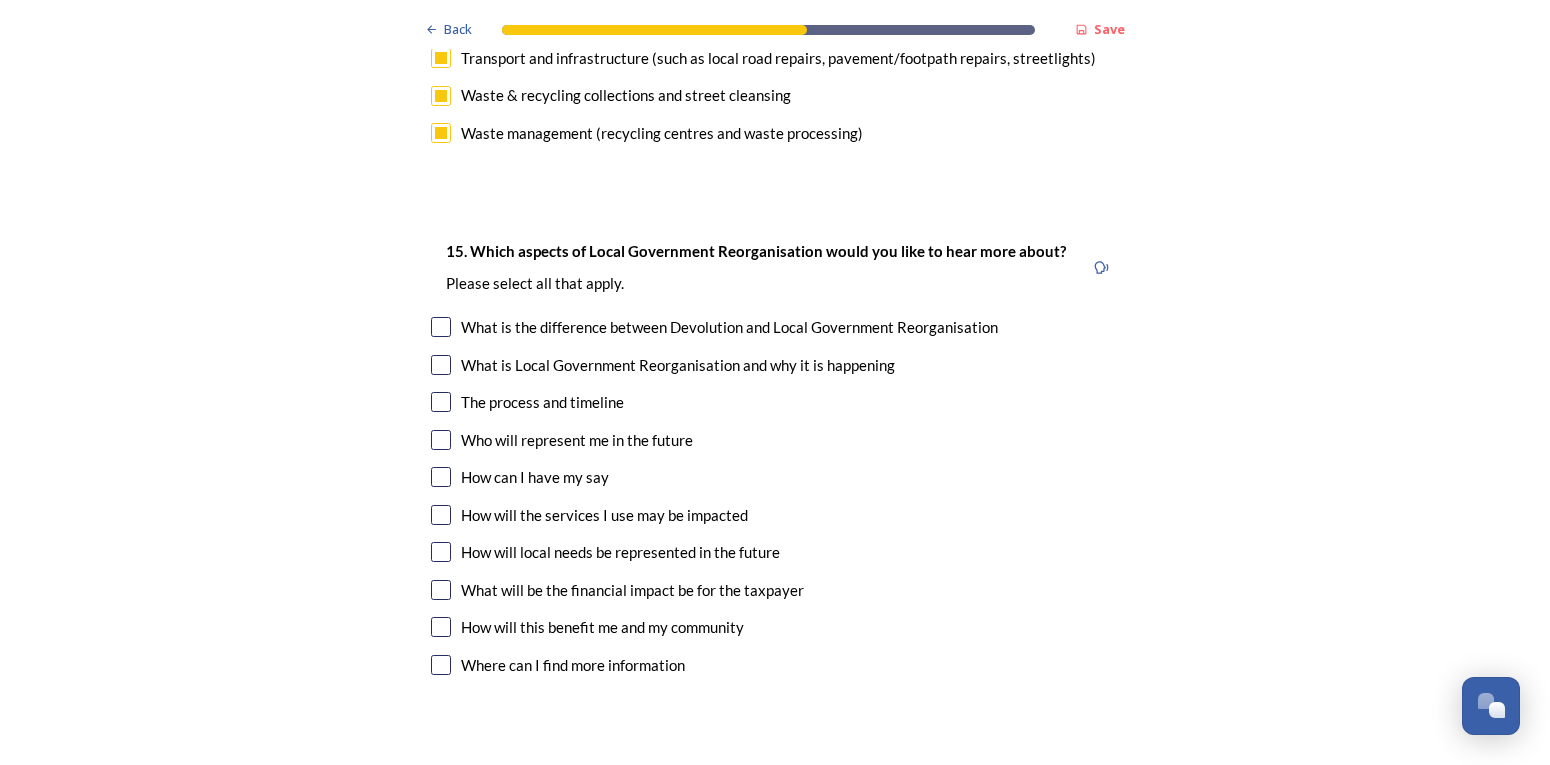 scroll, scrollTop: 5600, scrollLeft: 0, axis: vertical 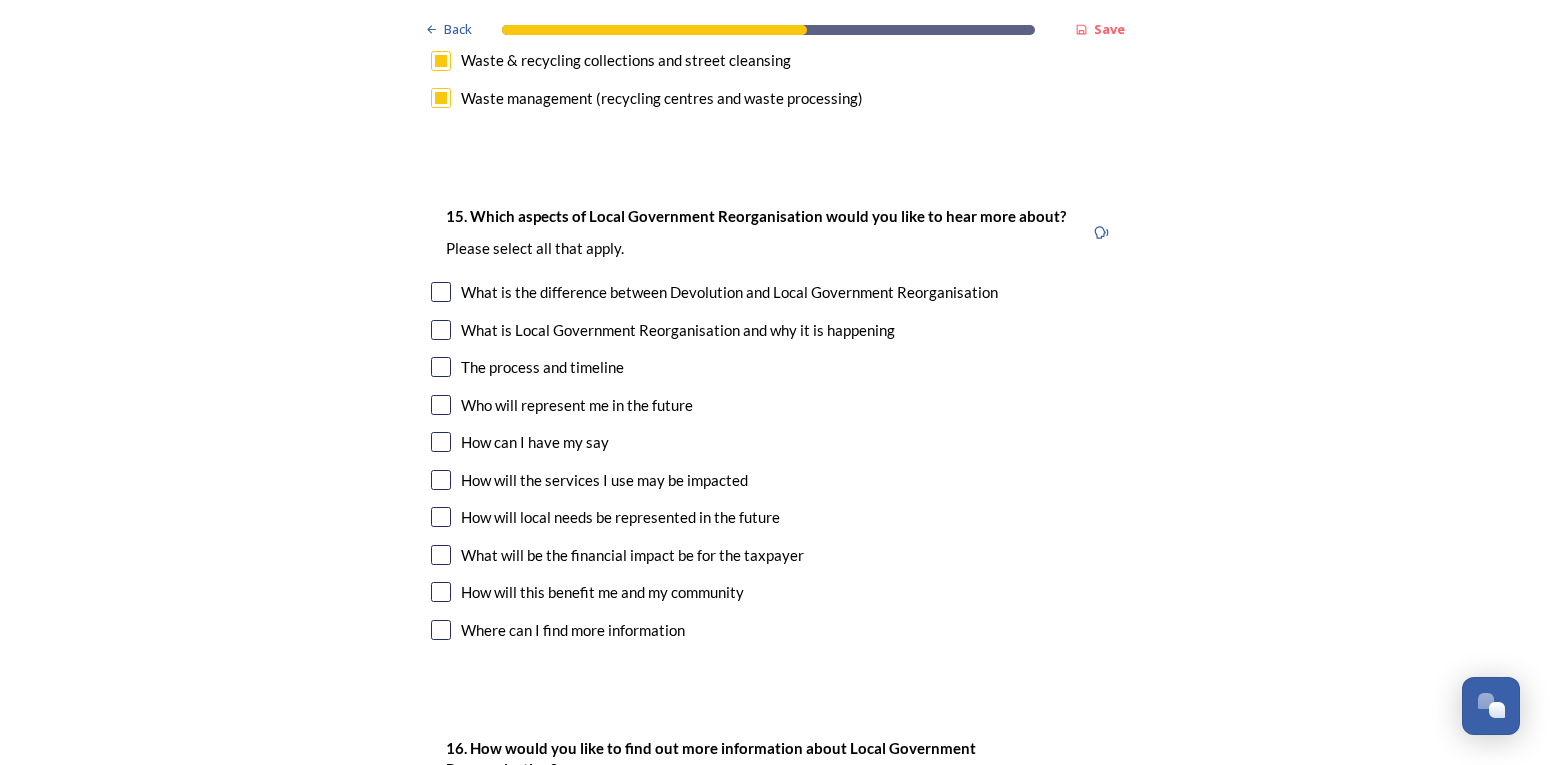 click at bounding box center (441, 405) 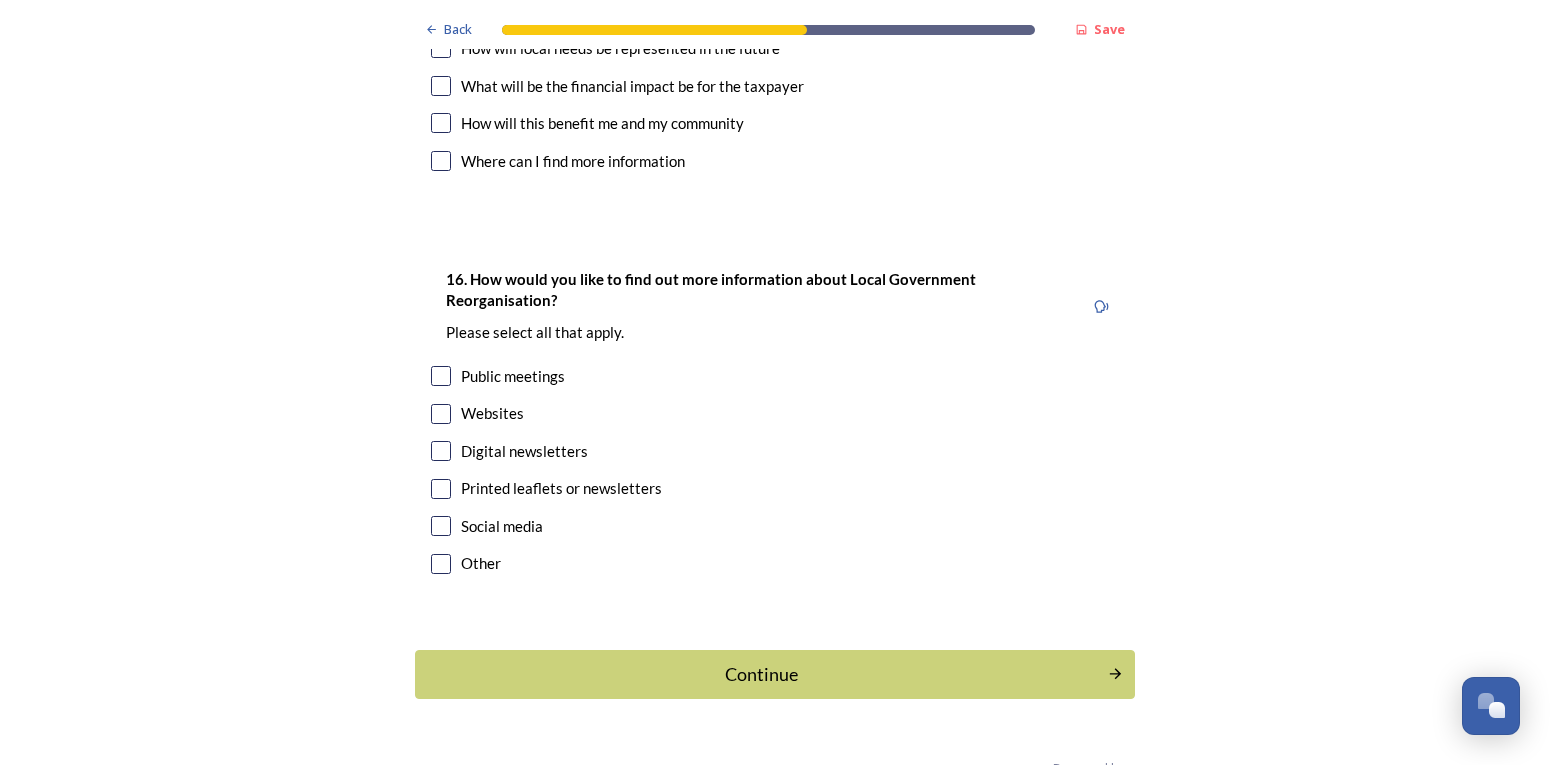 scroll, scrollTop: 6100, scrollLeft: 0, axis: vertical 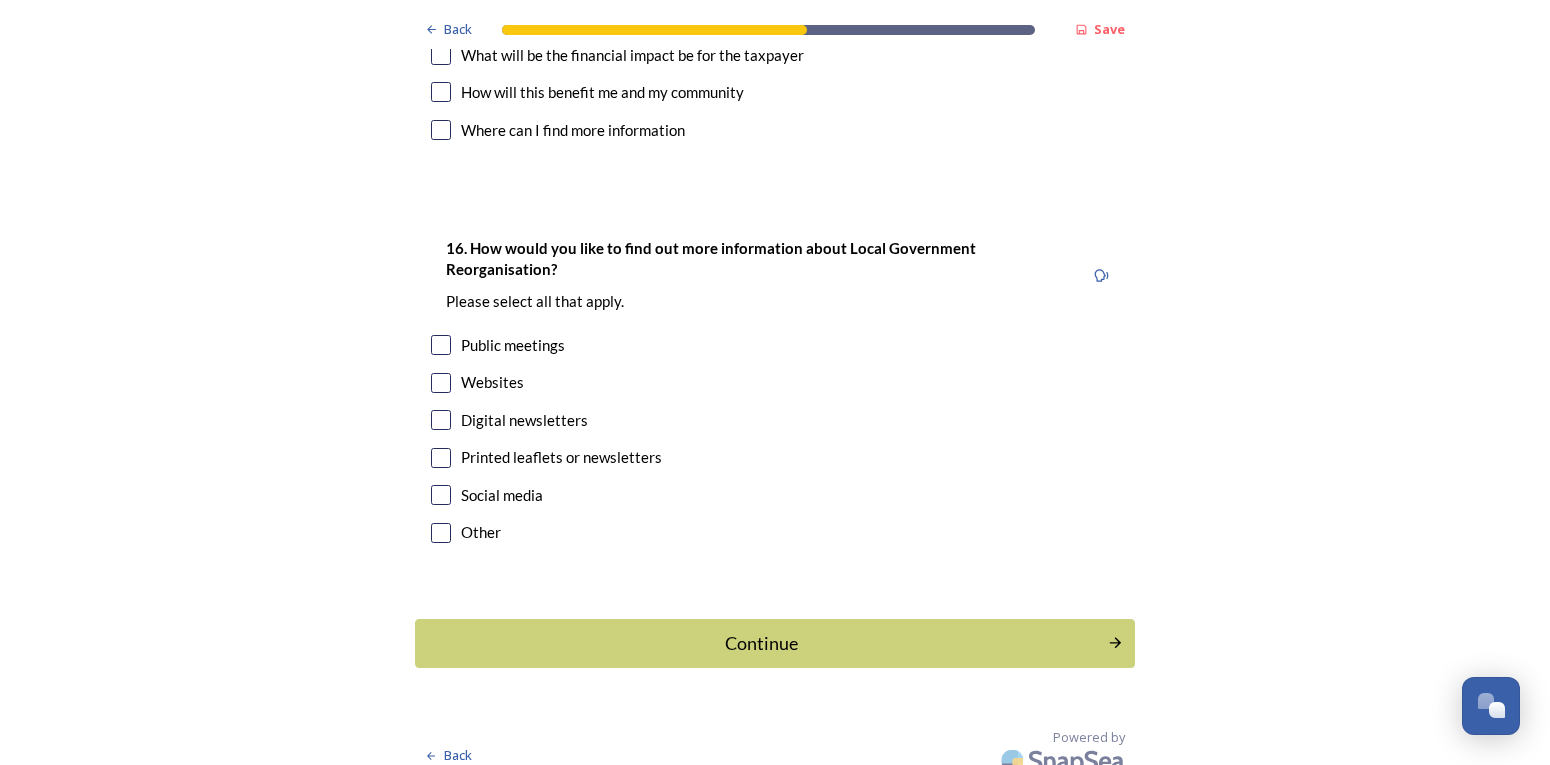 click at bounding box center (441, 345) 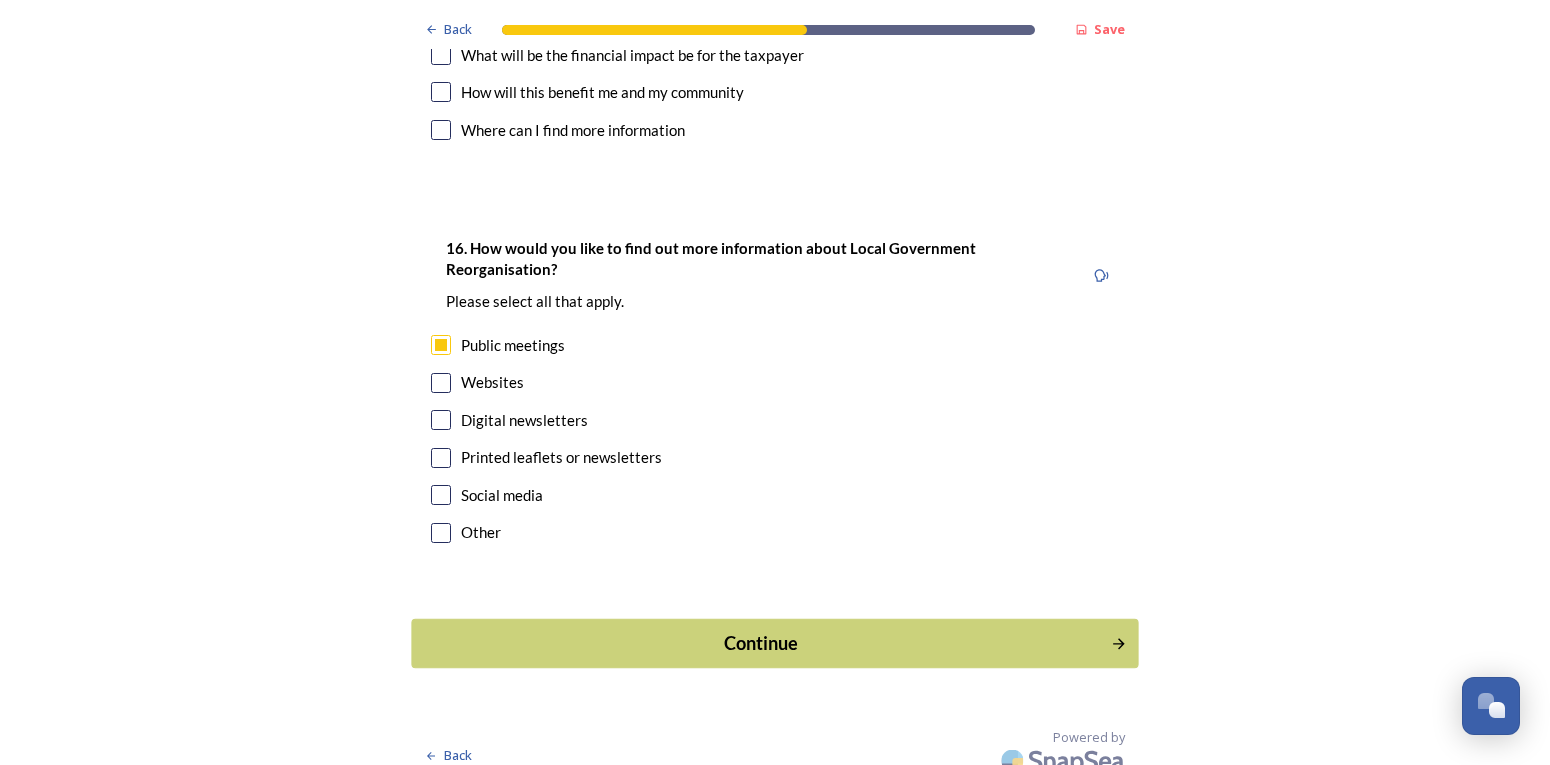 click on "Continue" at bounding box center (774, 643) 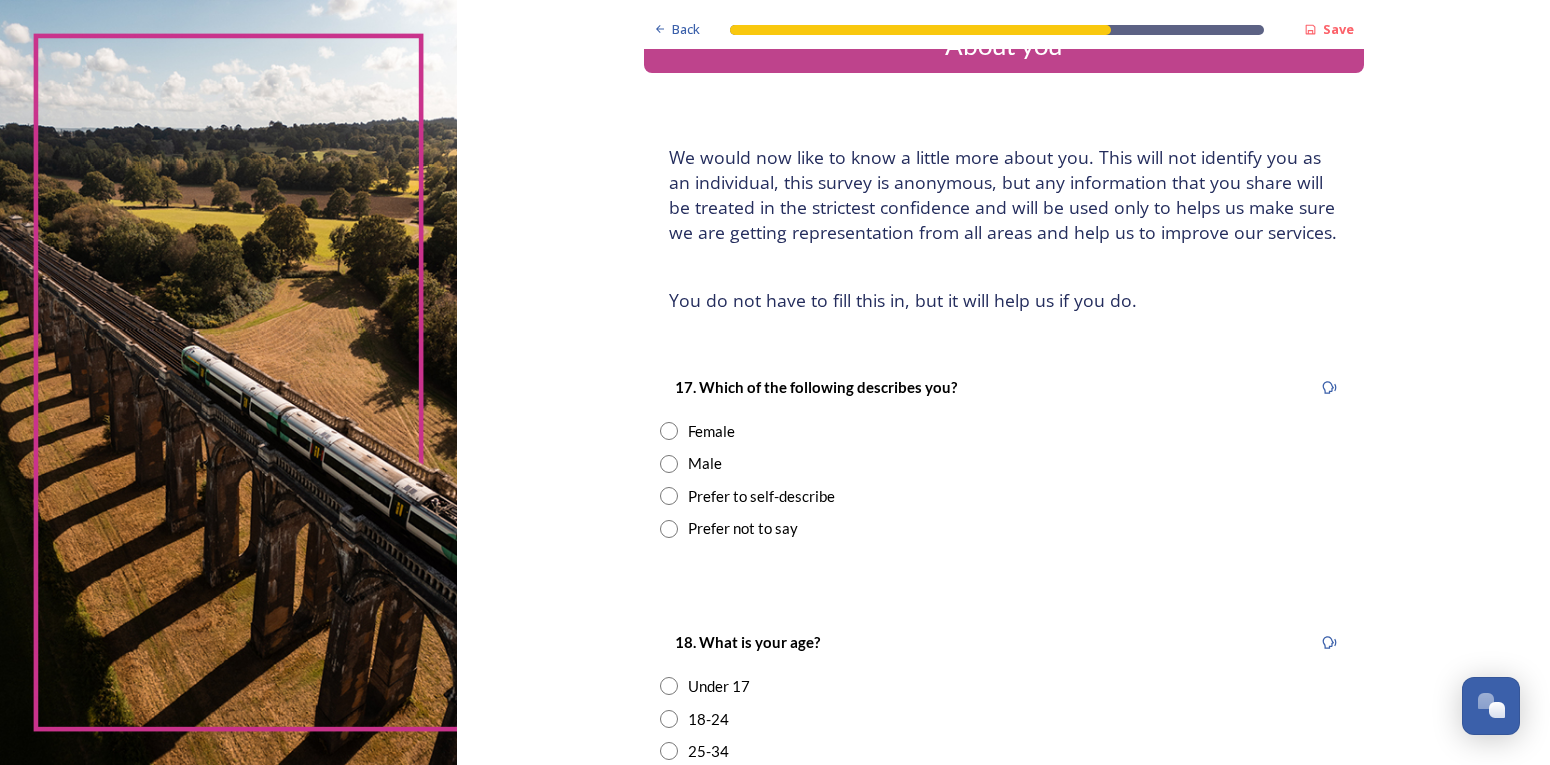 scroll, scrollTop: 100, scrollLeft: 0, axis: vertical 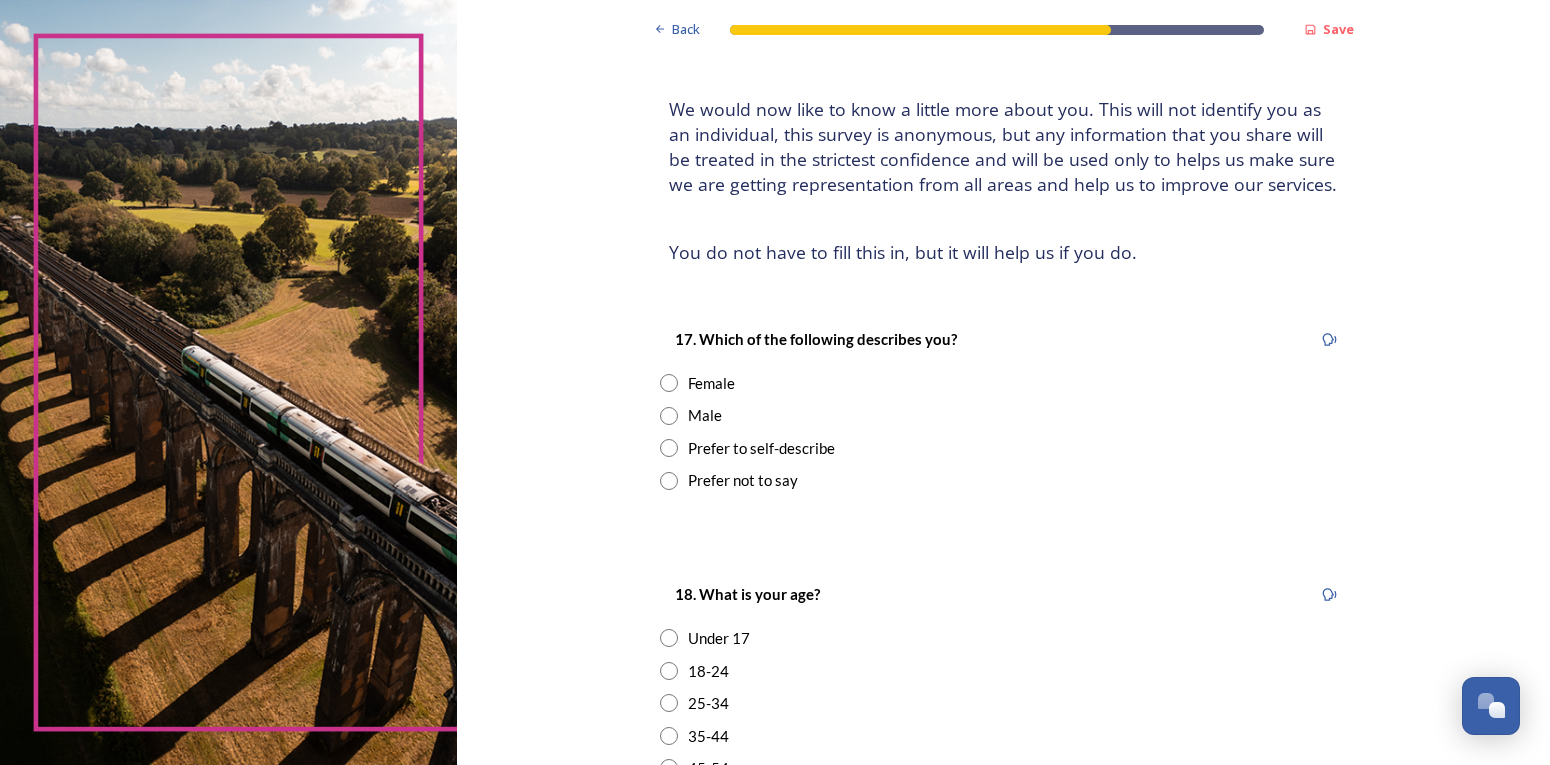 click at bounding box center [669, 383] 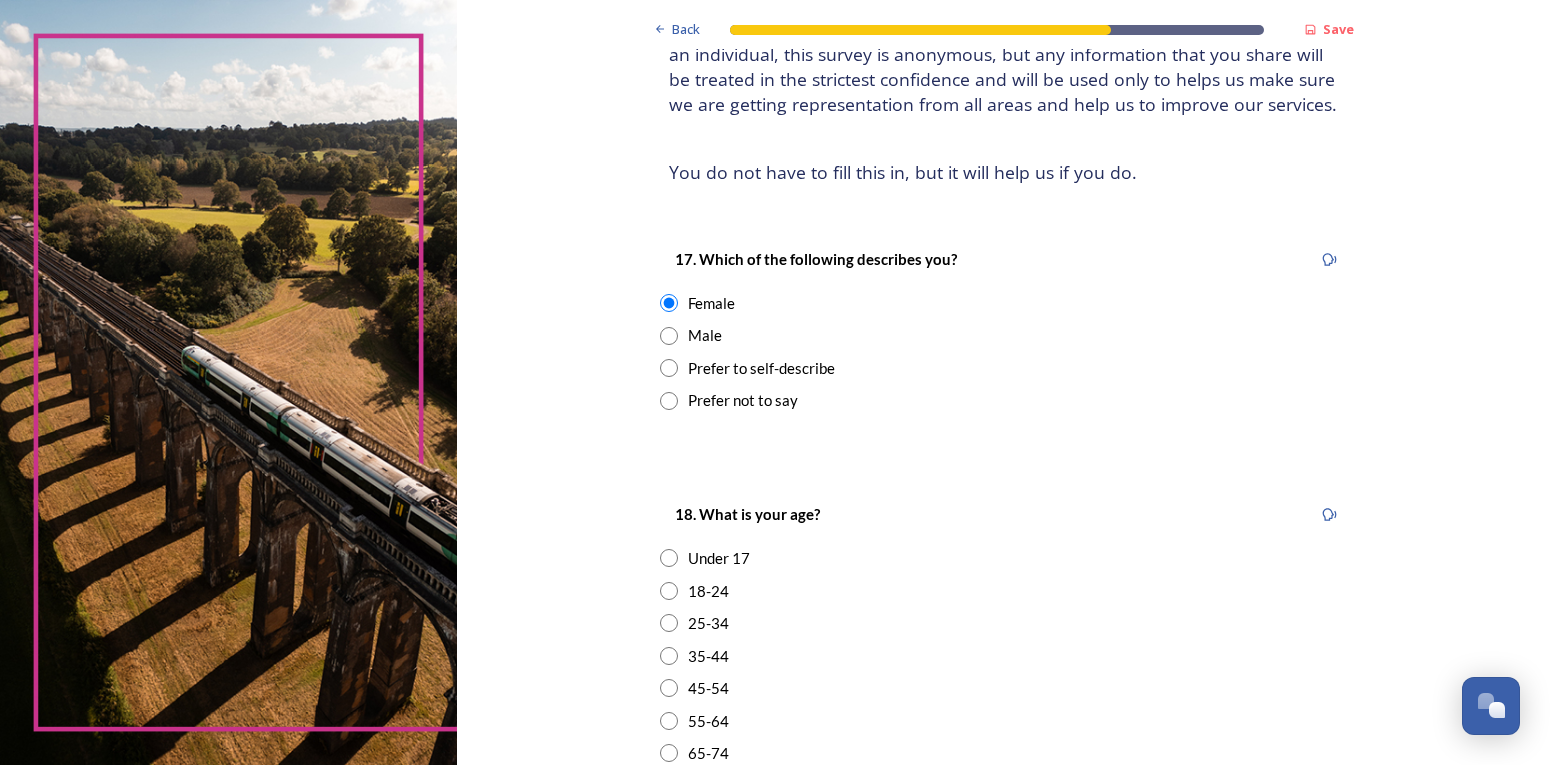 scroll, scrollTop: 400, scrollLeft: 0, axis: vertical 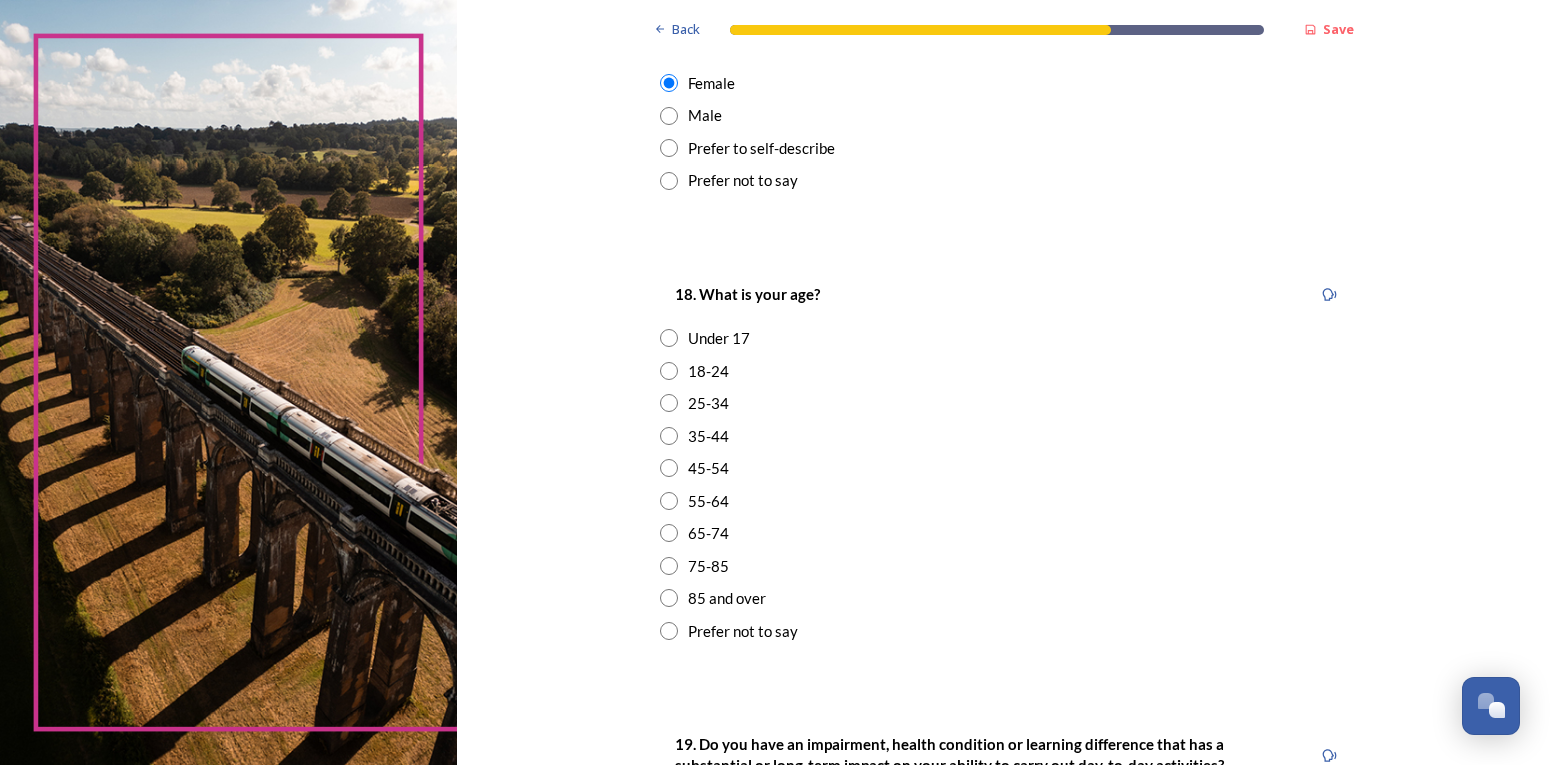 click at bounding box center [669, 468] 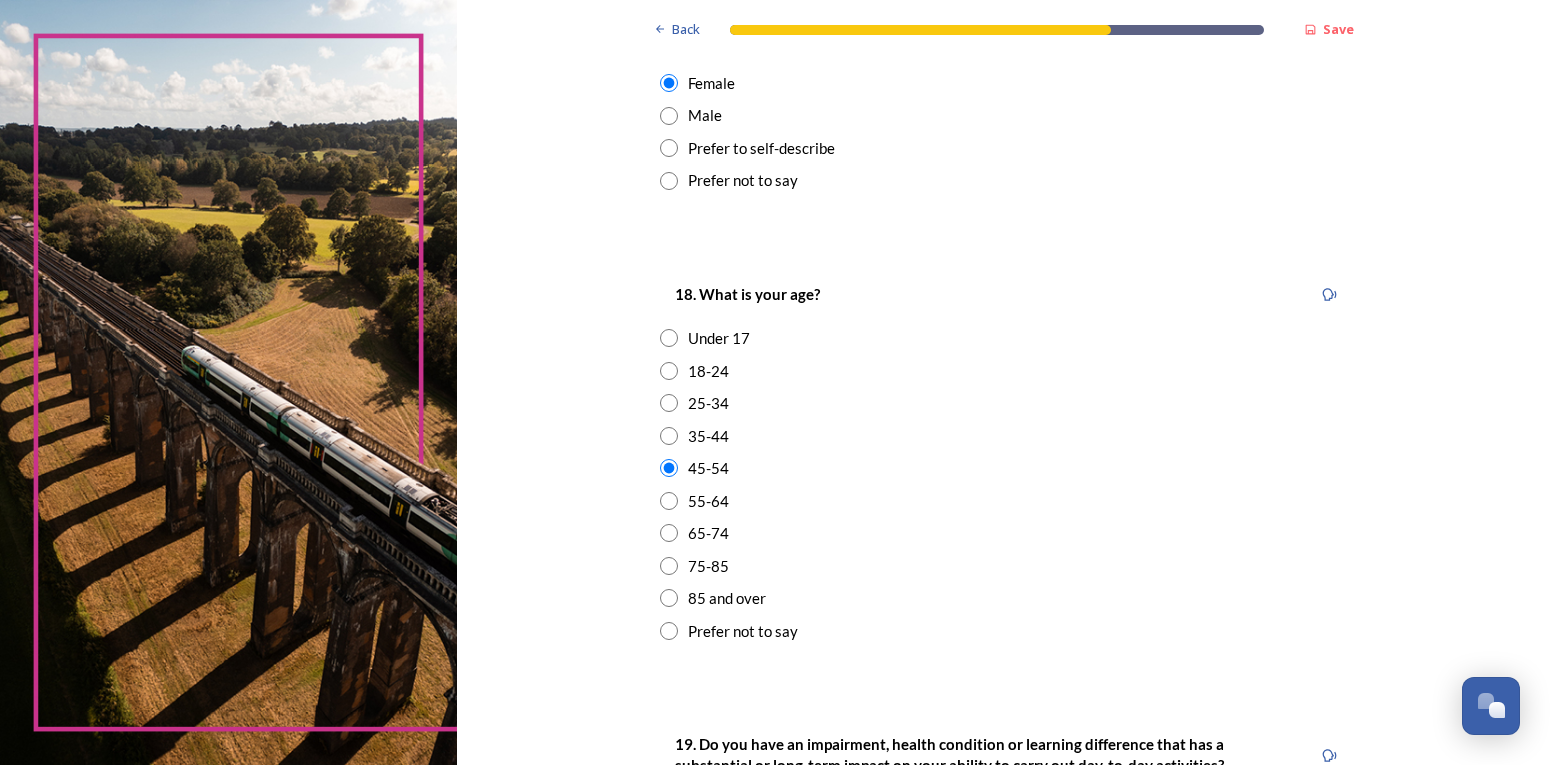 scroll, scrollTop: 800, scrollLeft: 0, axis: vertical 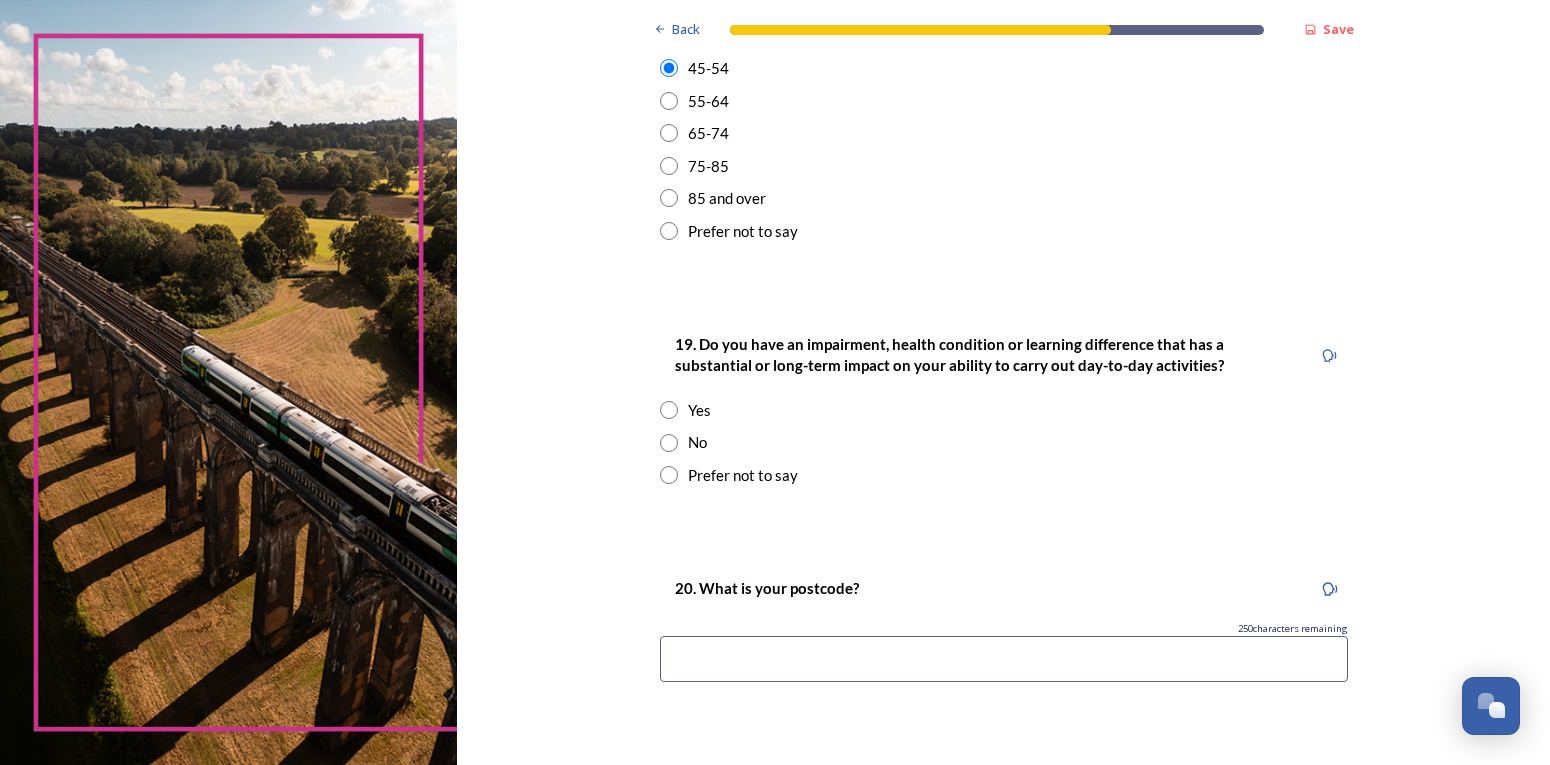 click at bounding box center (669, 443) 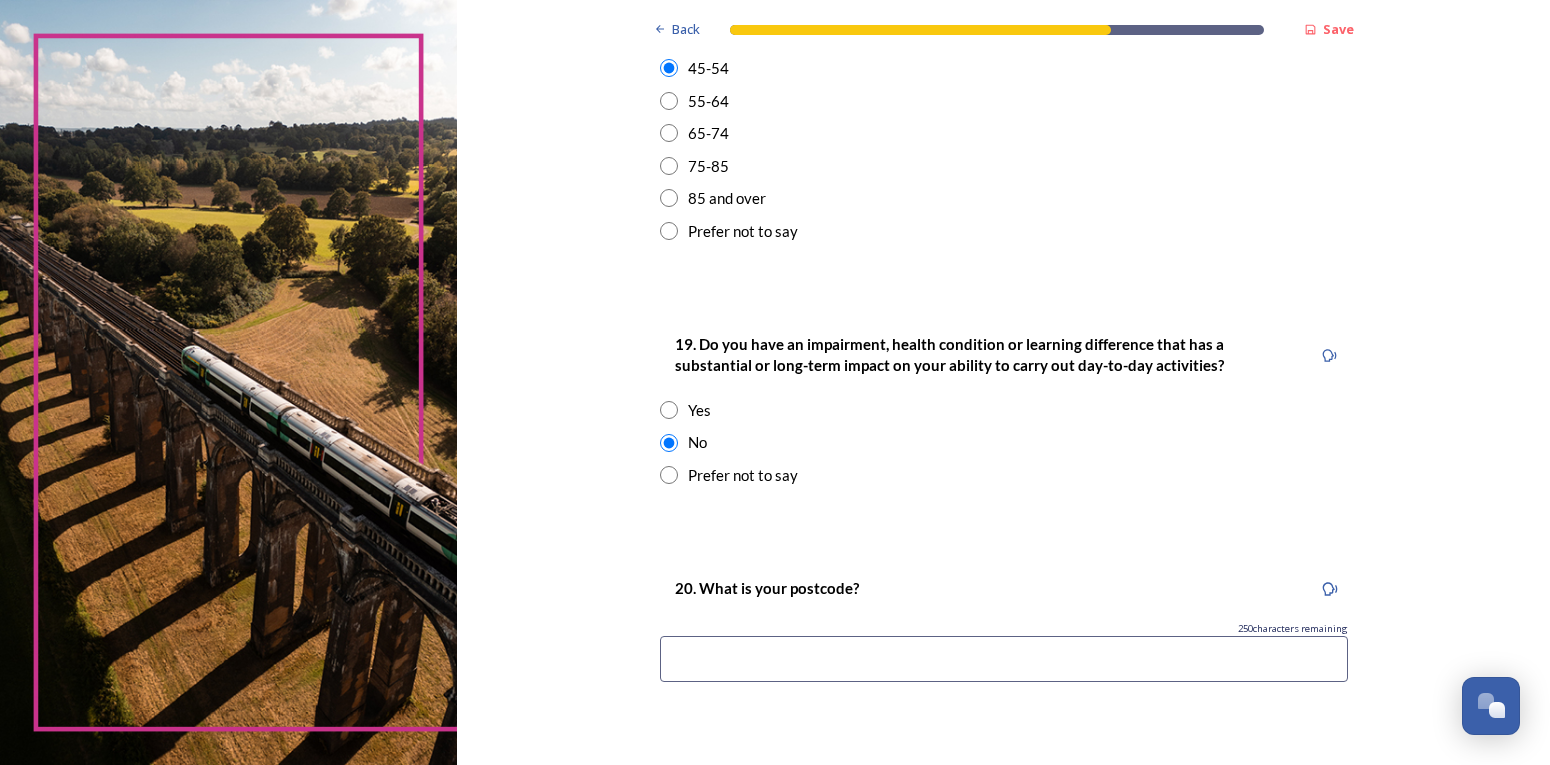 scroll, scrollTop: 965, scrollLeft: 0, axis: vertical 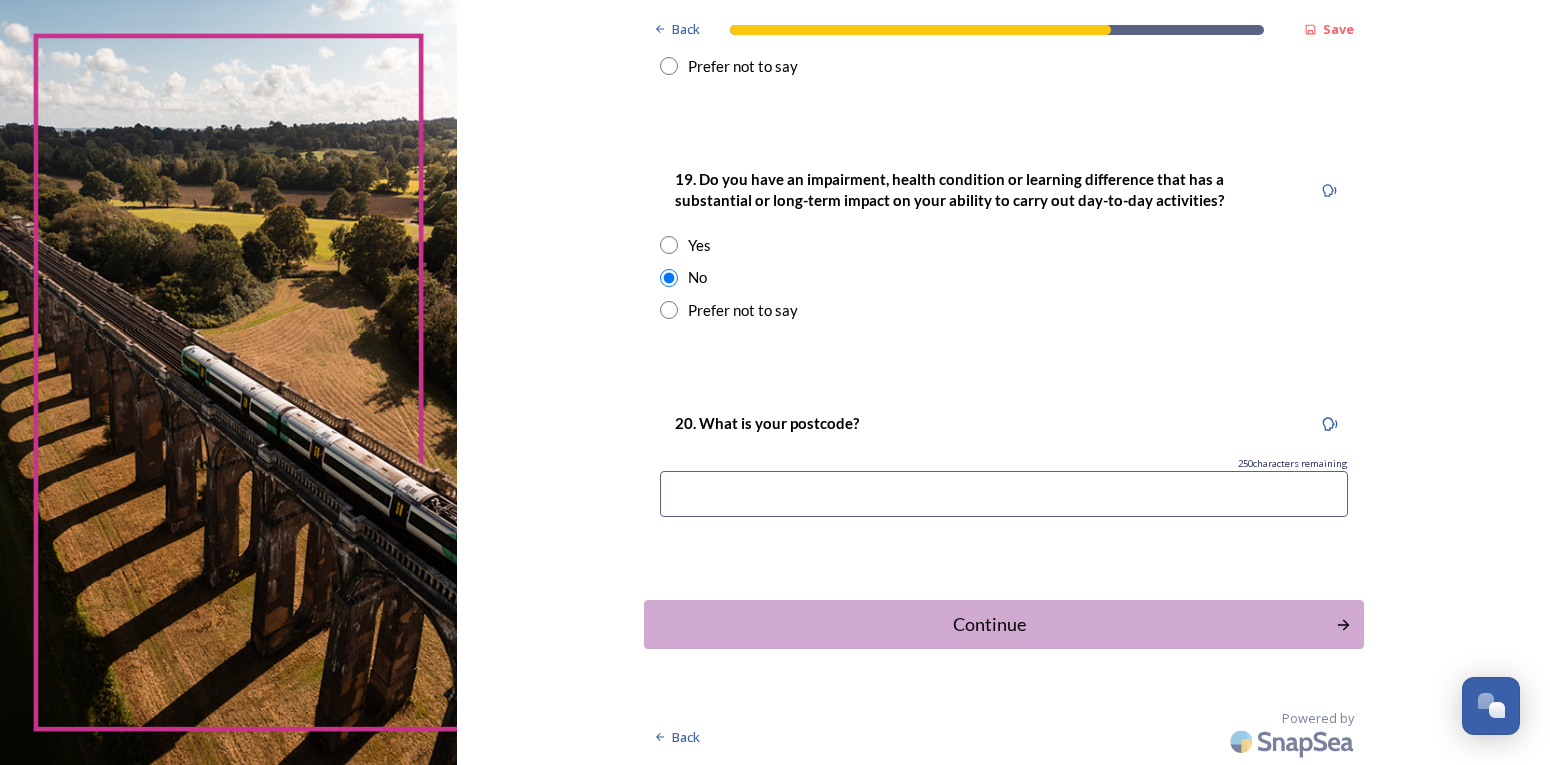 click at bounding box center (1004, 494) 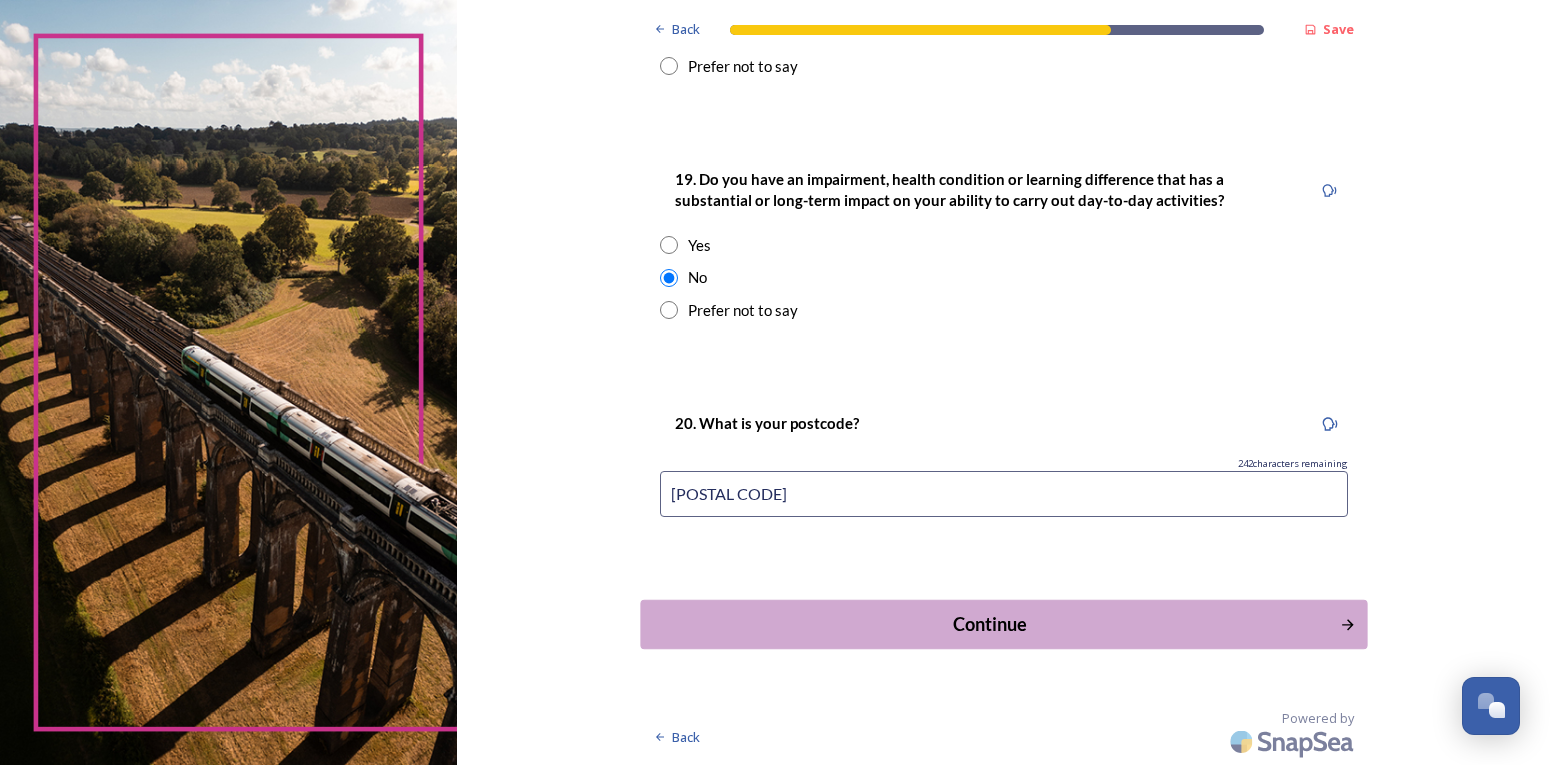 type on "RH15 8QG" 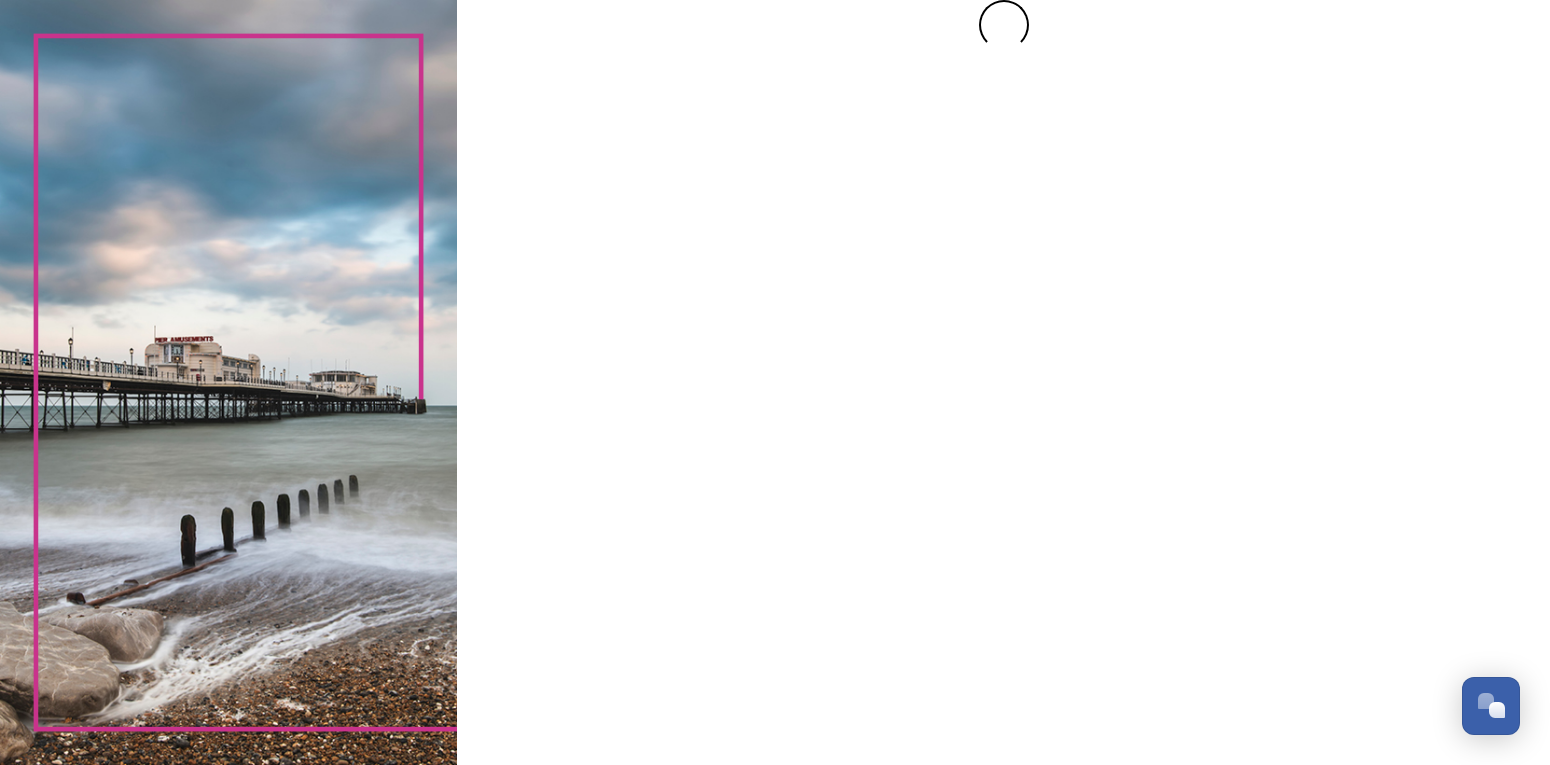 scroll, scrollTop: 0, scrollLeft: 0, axis: both 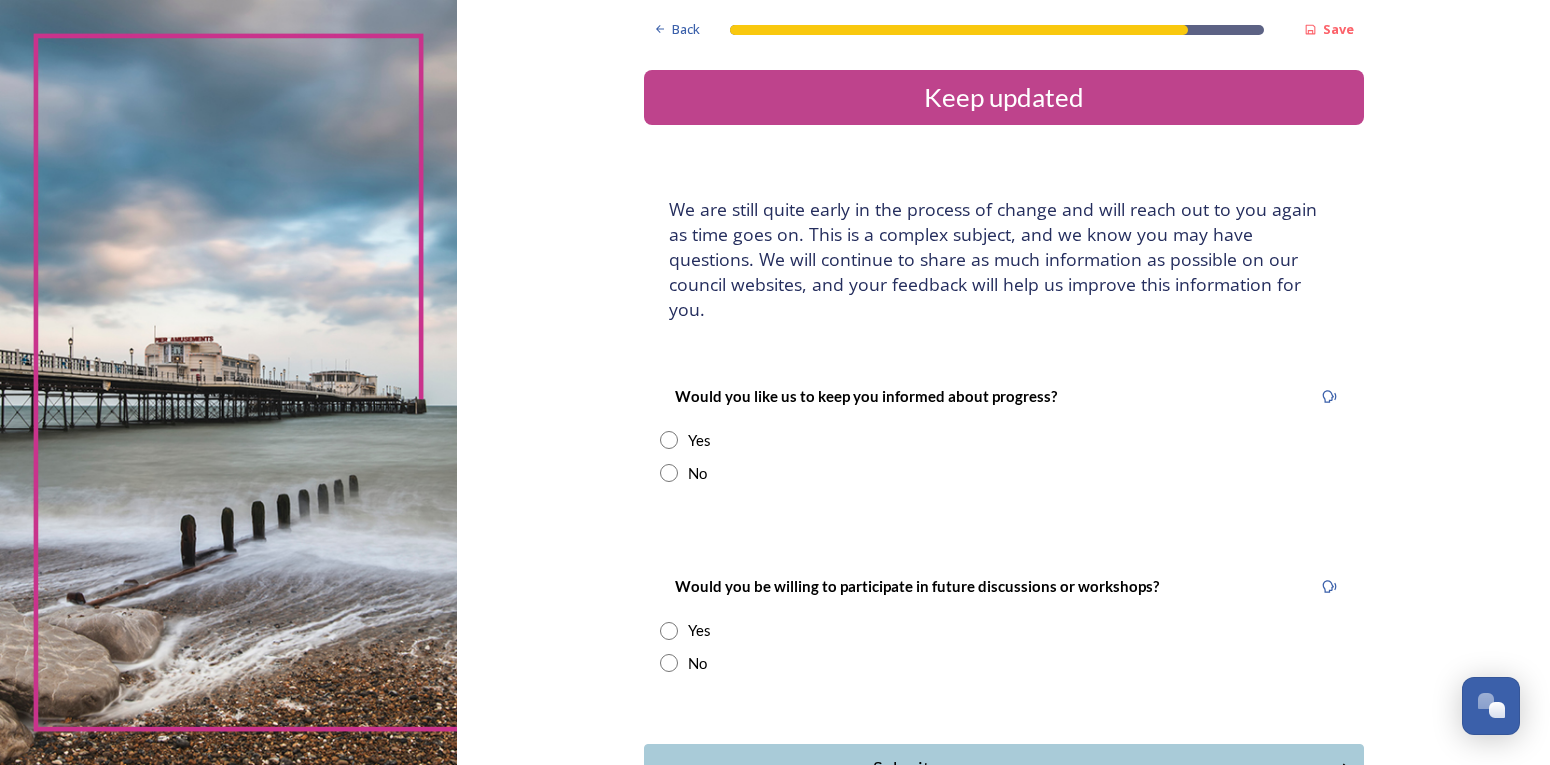 click at bounding box center (669, 473) 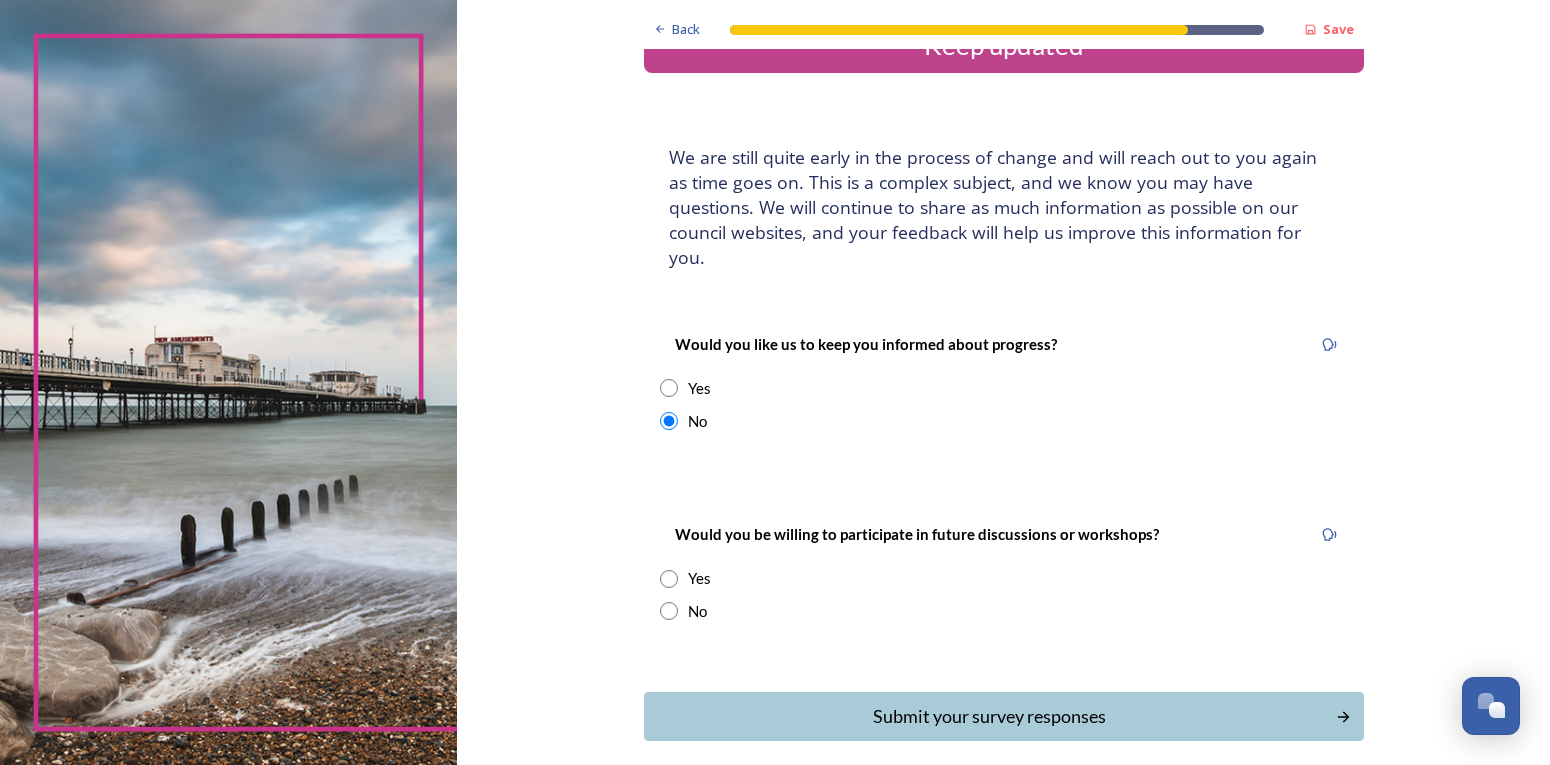 scroll, scrollTop: 100, scrollLeft: 0, axis: vertical 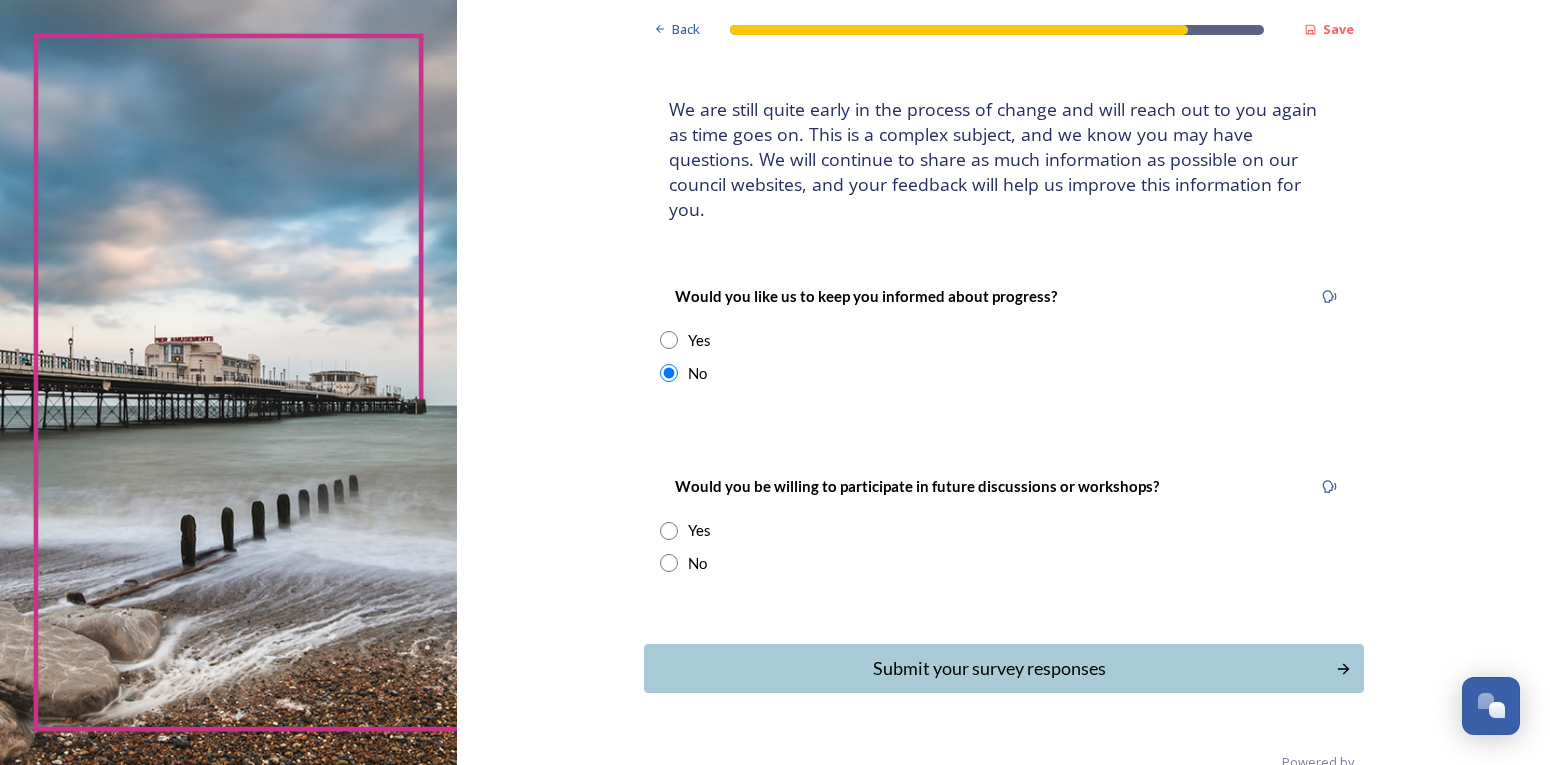click at bounding box center (669, 563) 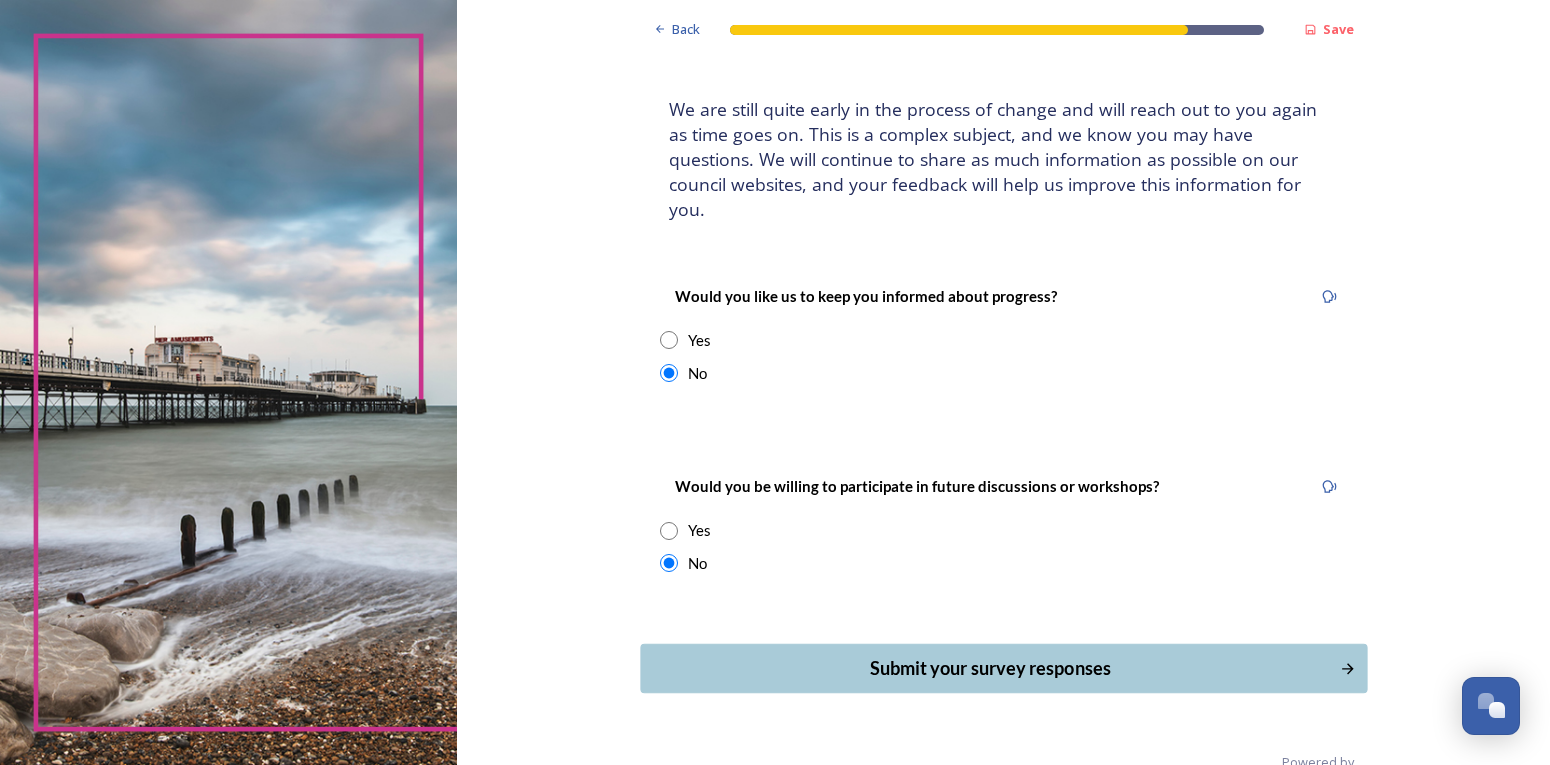 click on "Submit your survey responses" at bounding box center [989, 668] 